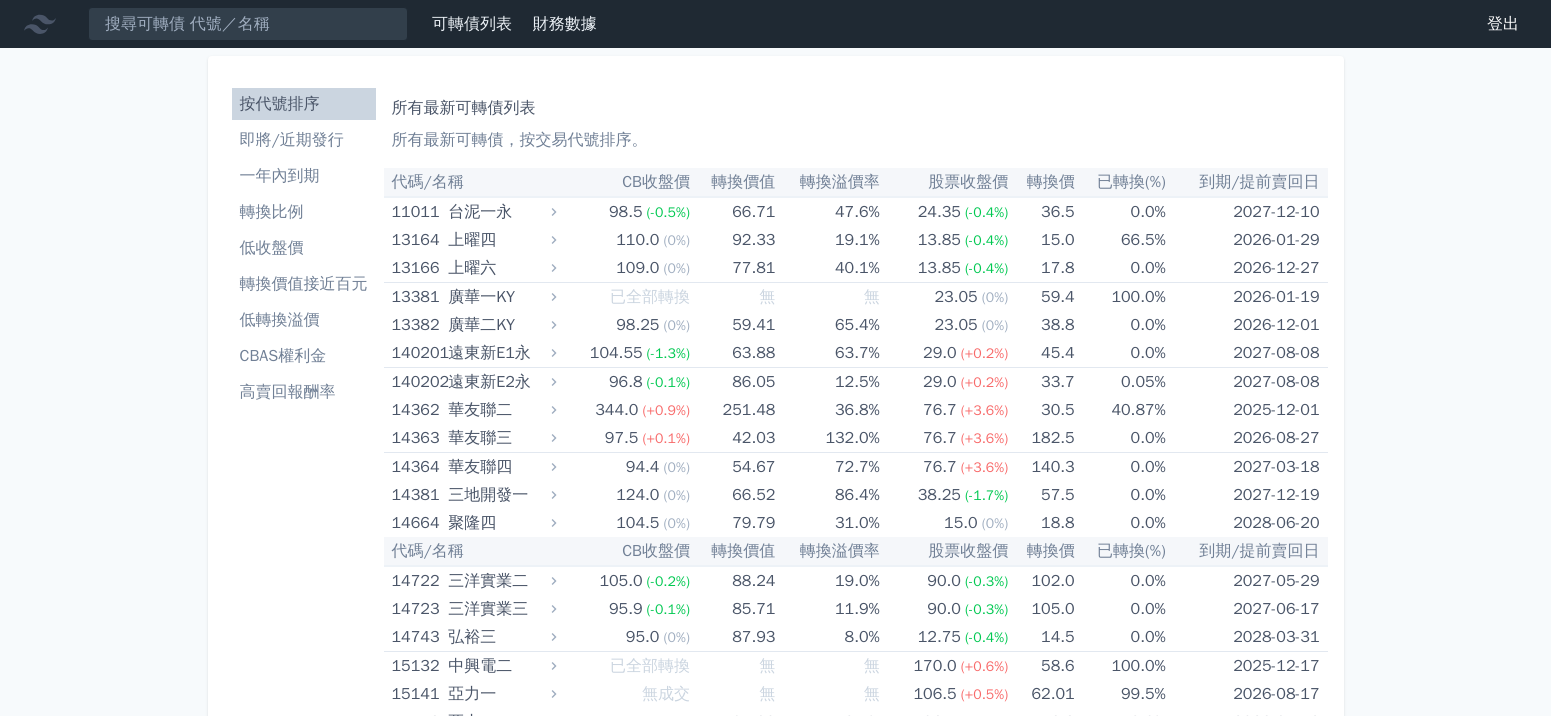 scroll, scrollTop: 0, scrollLeft: 0, axis: both 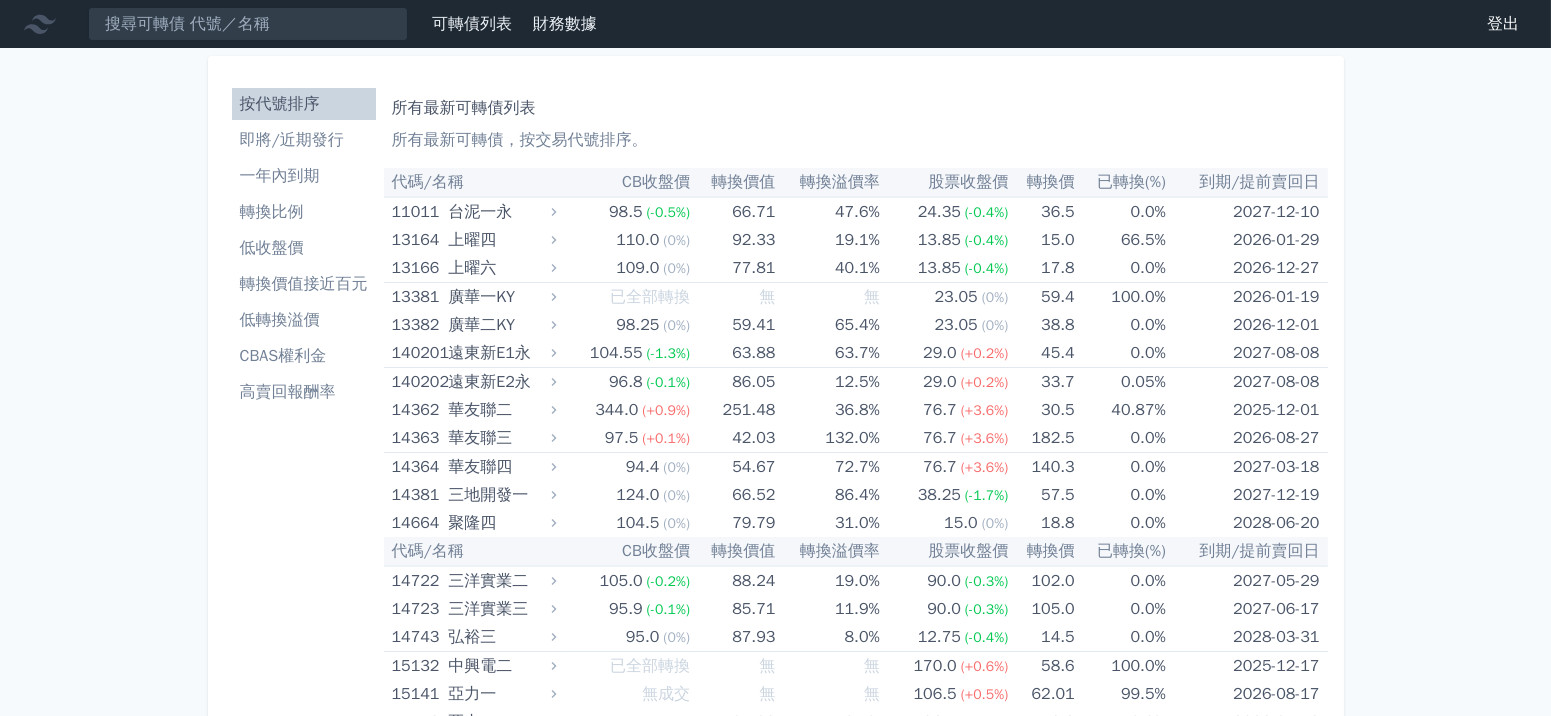 click on "即將/近期發行" at bounding box center (304, 140) 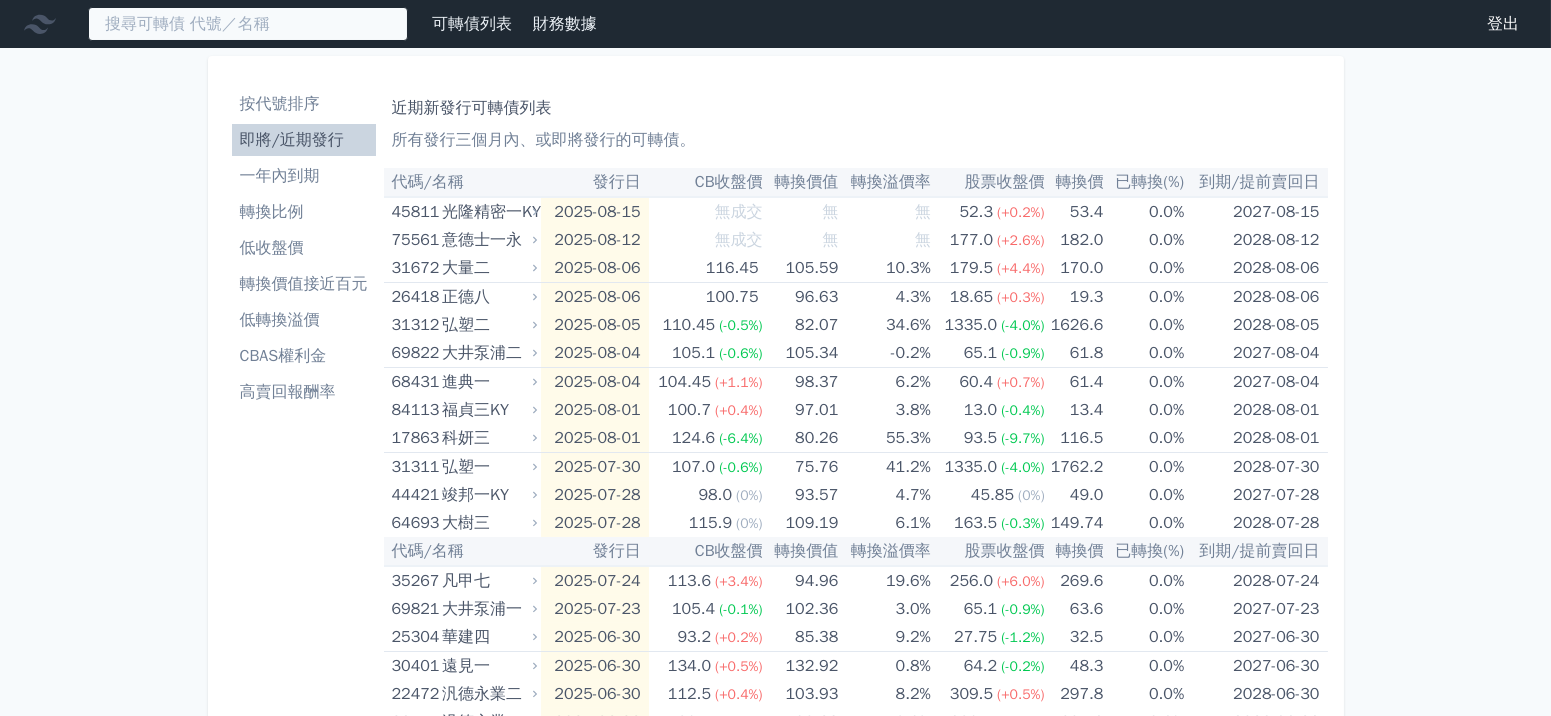 click at bounding box center [248, 24] 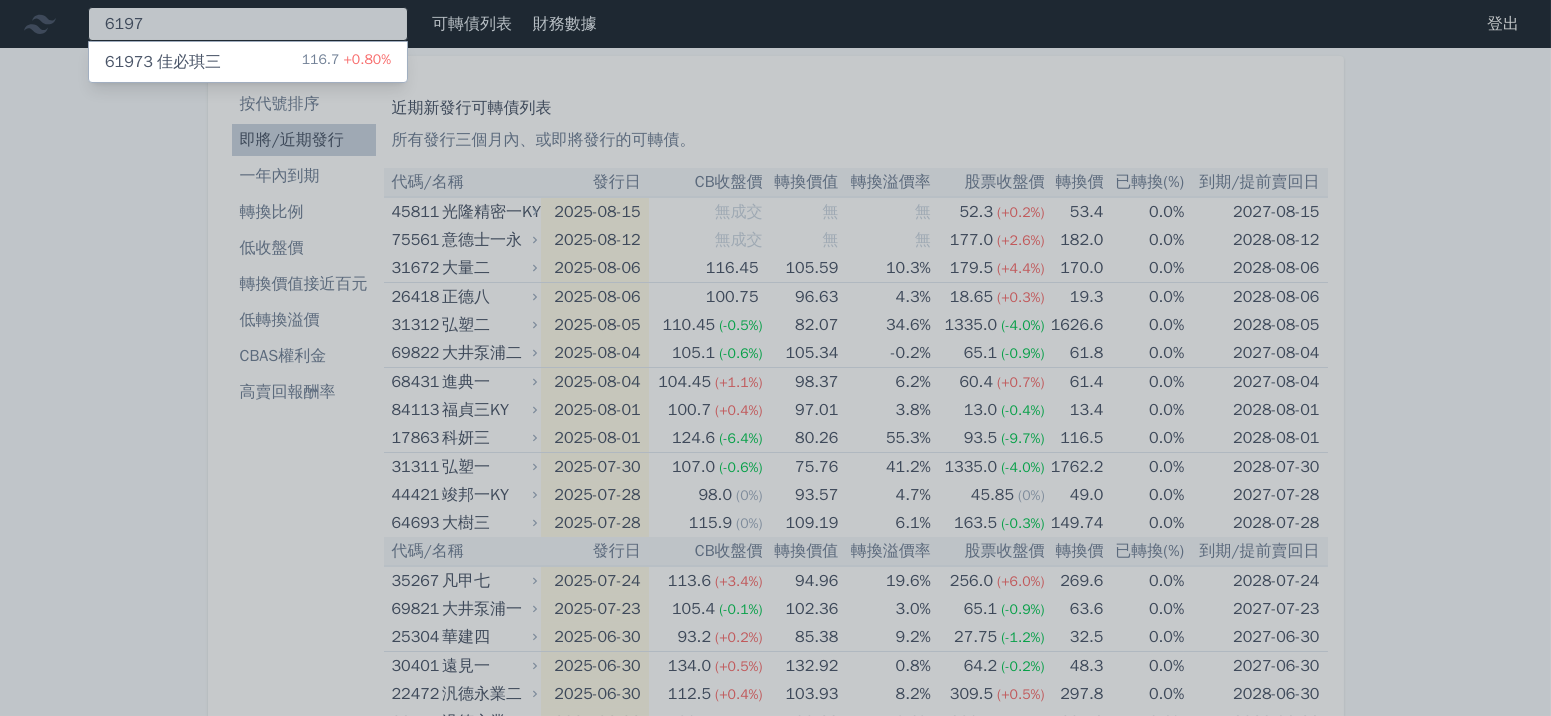 type on "6197" 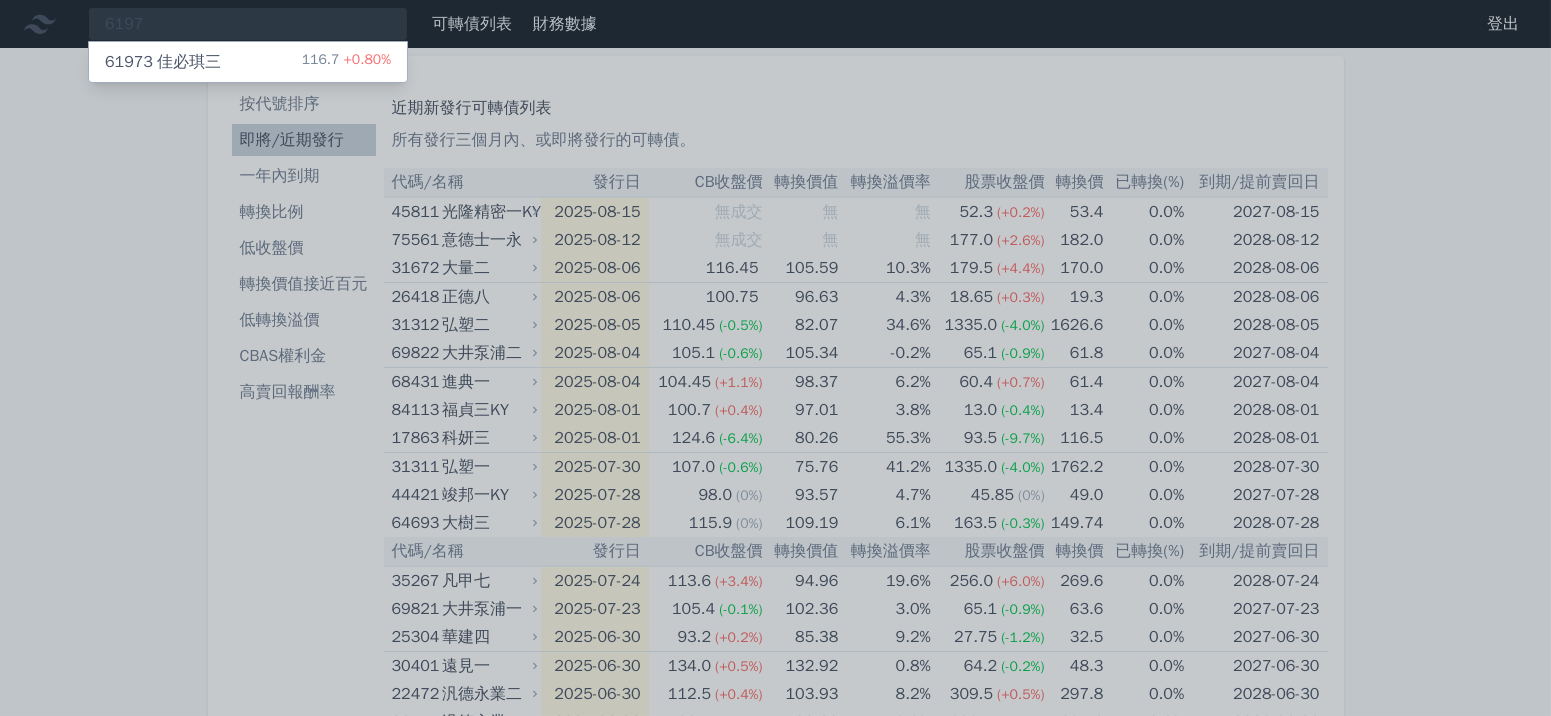 click on "+0.80%" at bounding box center (365, 59) 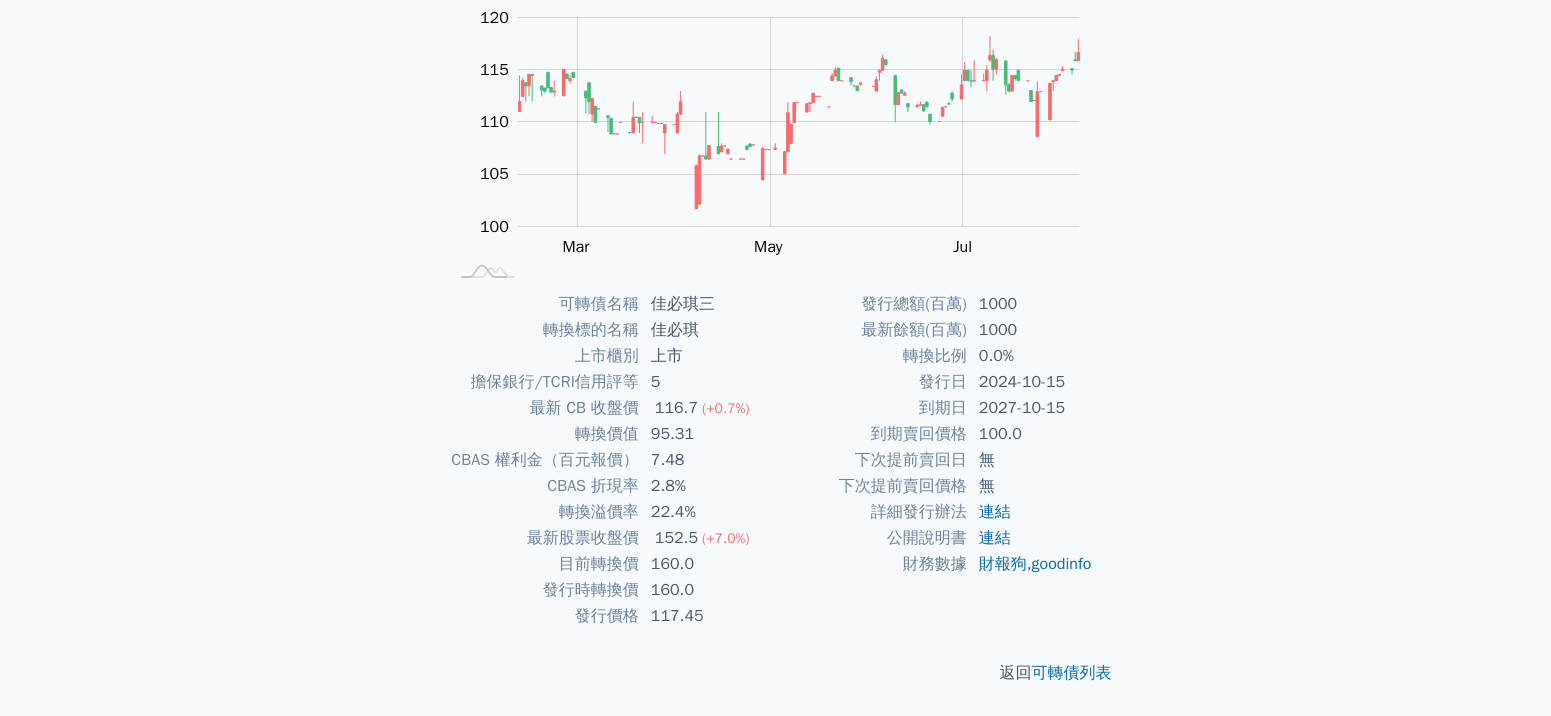 scroll, scrollTop: 209, scrollLeft: 0, axis: vertical 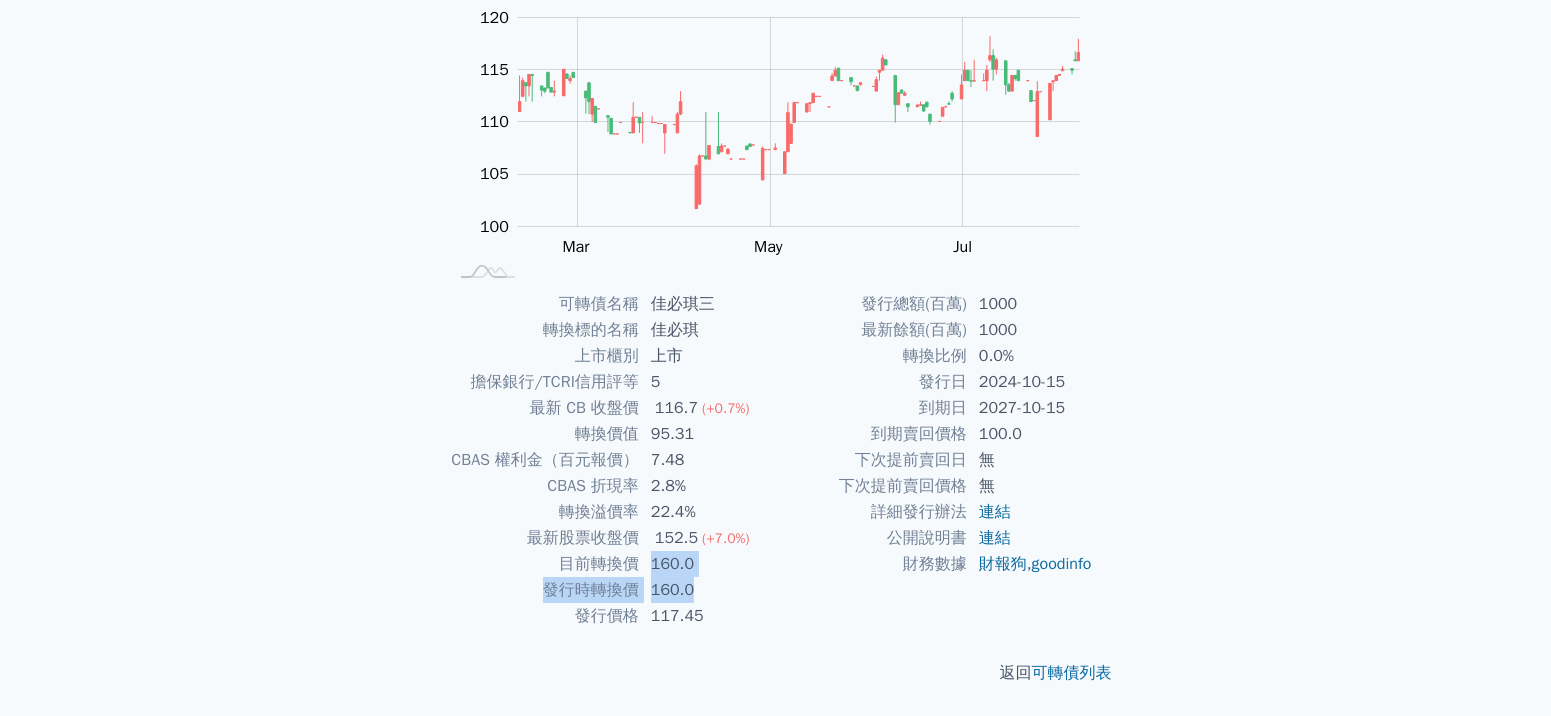 drag, startPoint x: 651, startPoint y: 570, endPoint x: 741, endPoint y: 588, distance: 91.78235 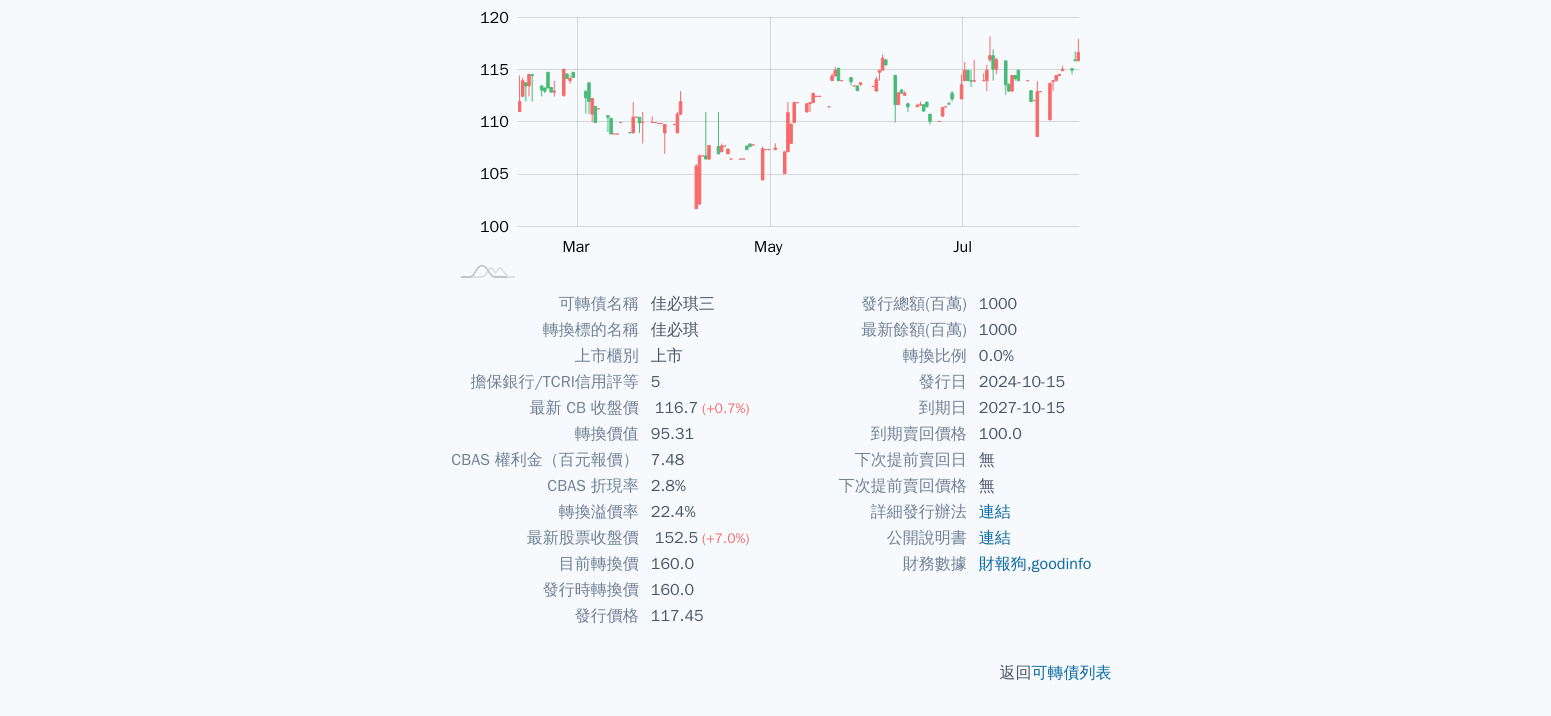 drag, startPoint x: 722, startPoint y: 601, endPoint x: 716, endPoint y: 612, distance: 12.529964 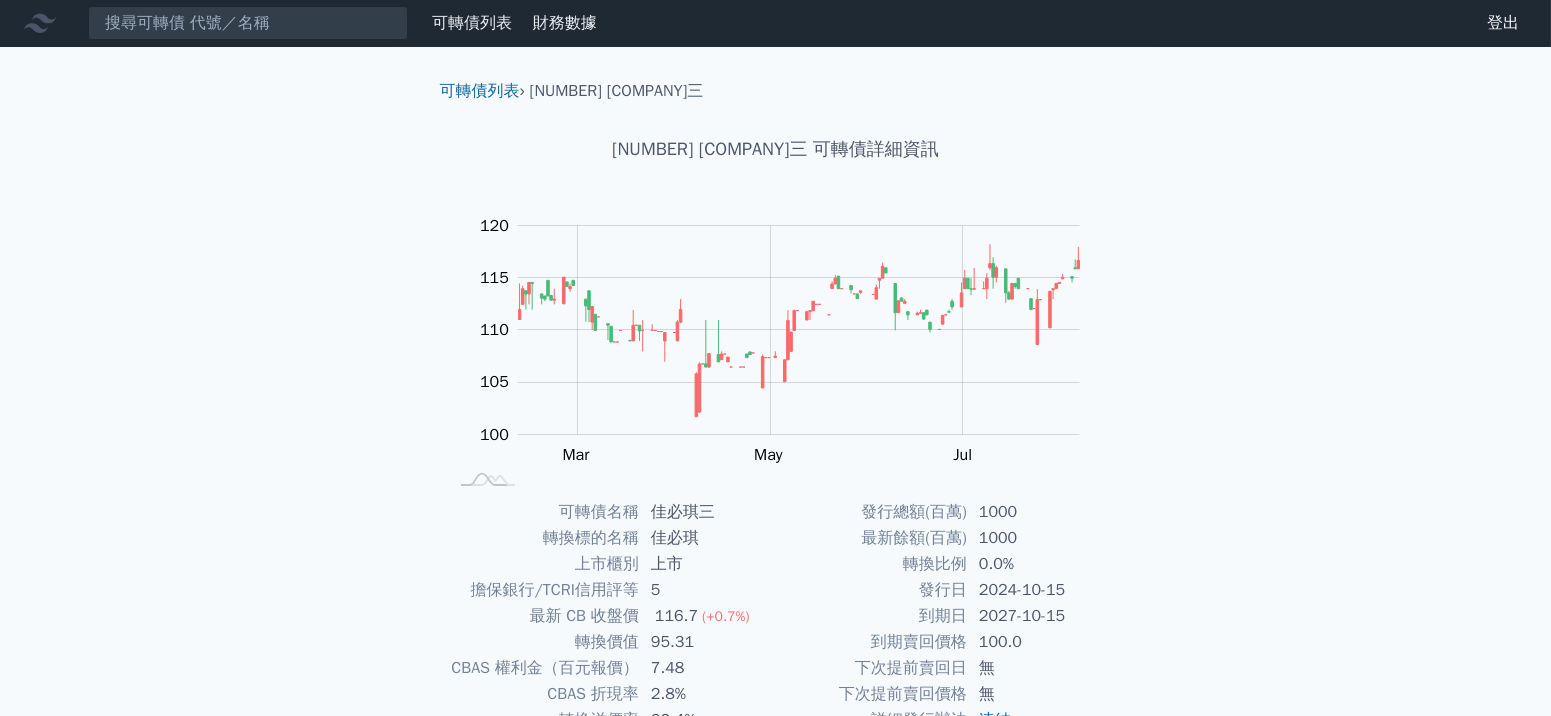 scroll, scrollTop: 0, scrollLeft: 0, axis: both 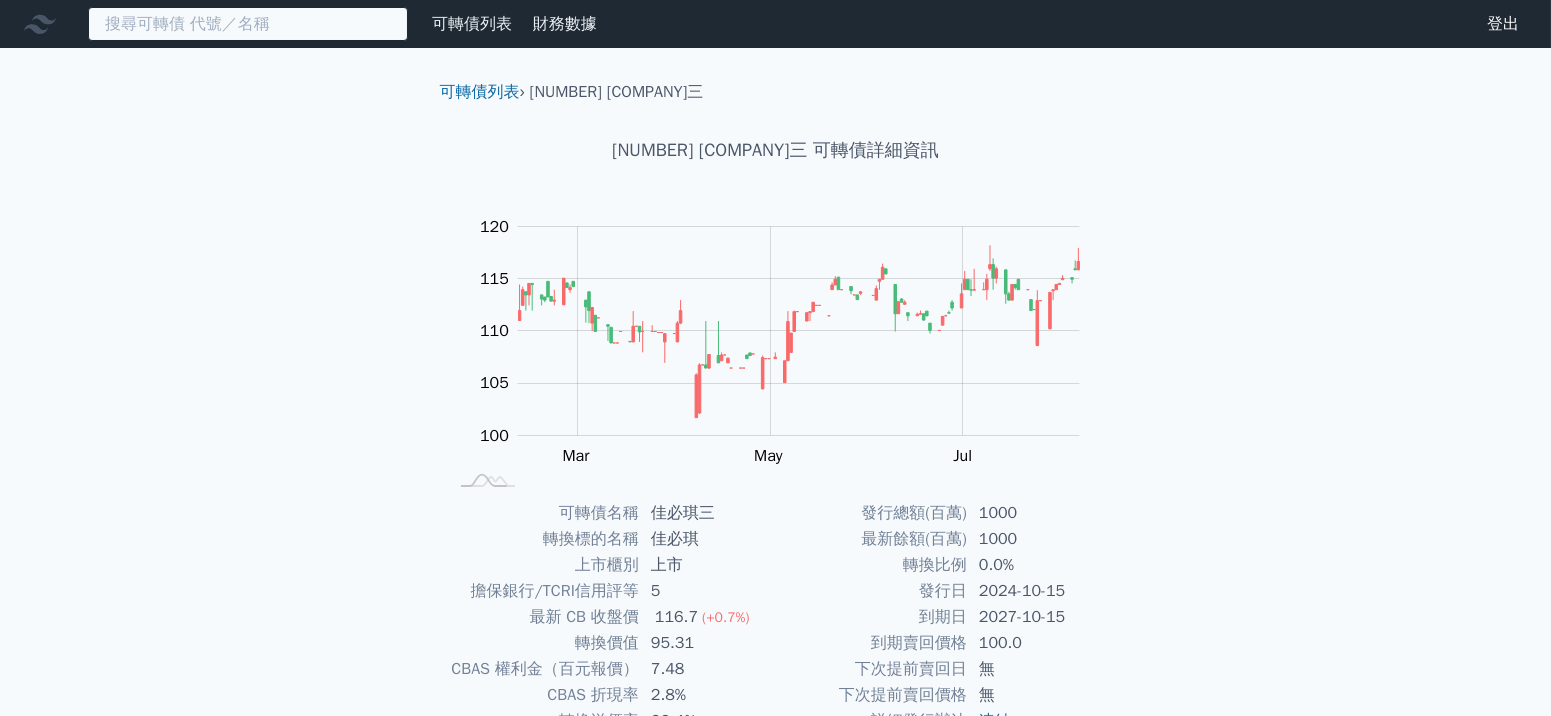 click at bounding box center (248, 24) 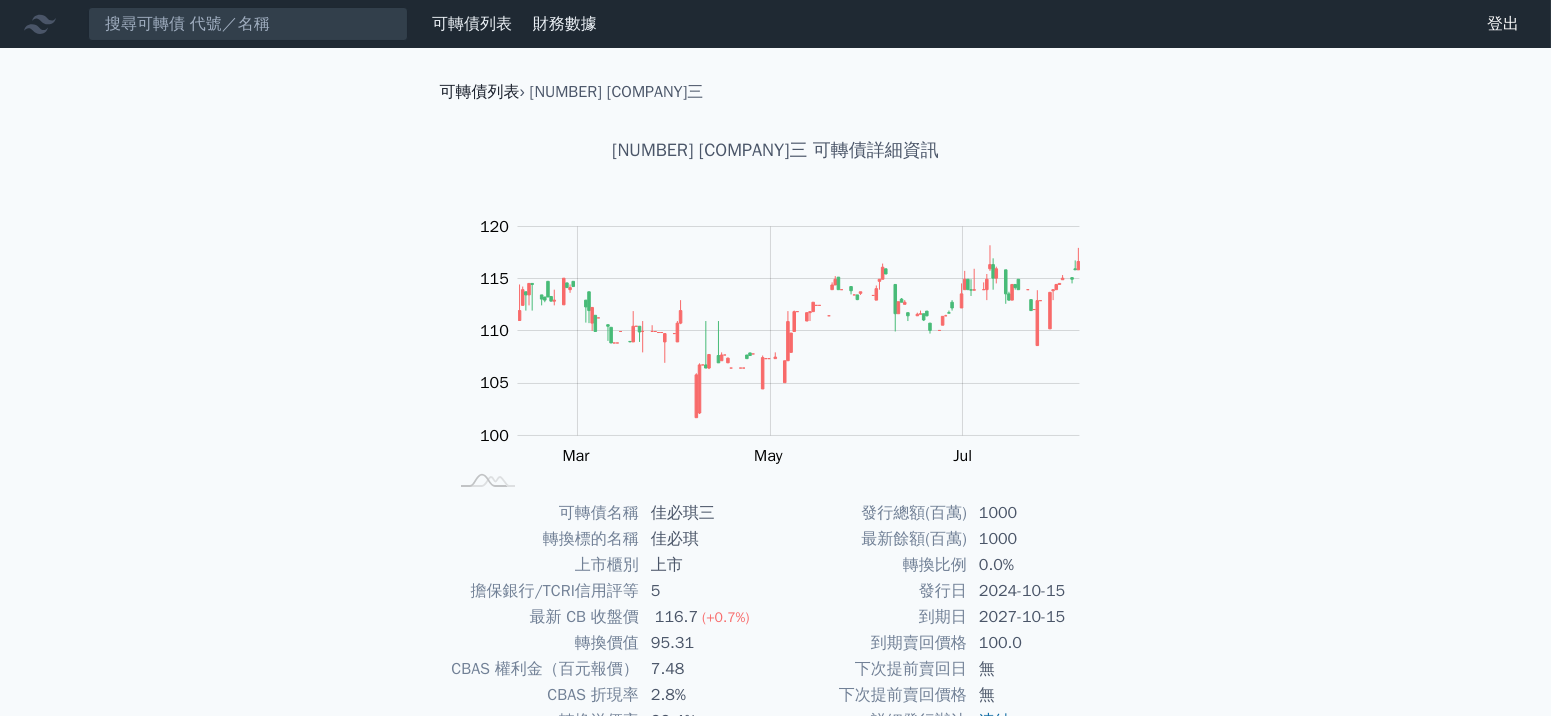 click on "可轉債列表" at bounding box center (480, 92) 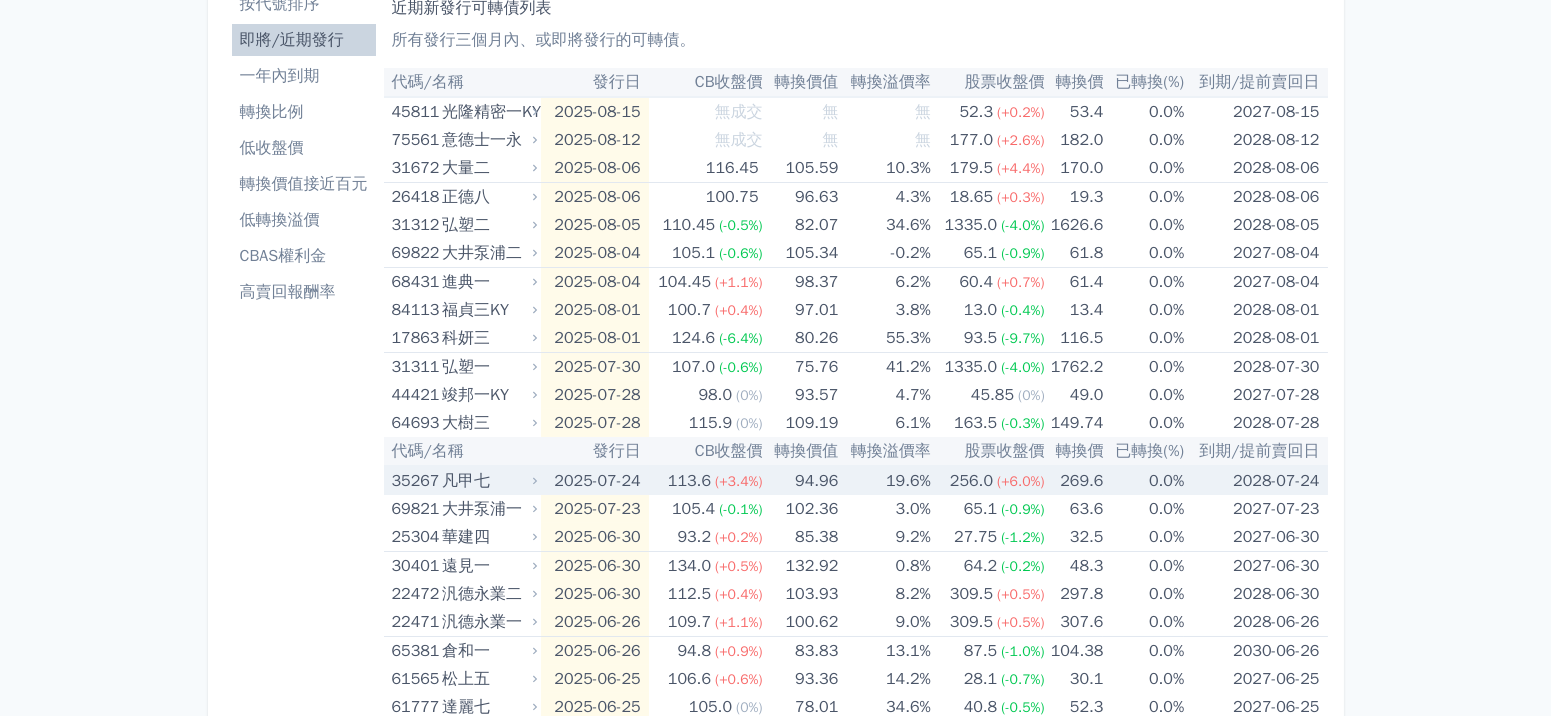 click on "凡甲七" at bounding box center [487, 481] 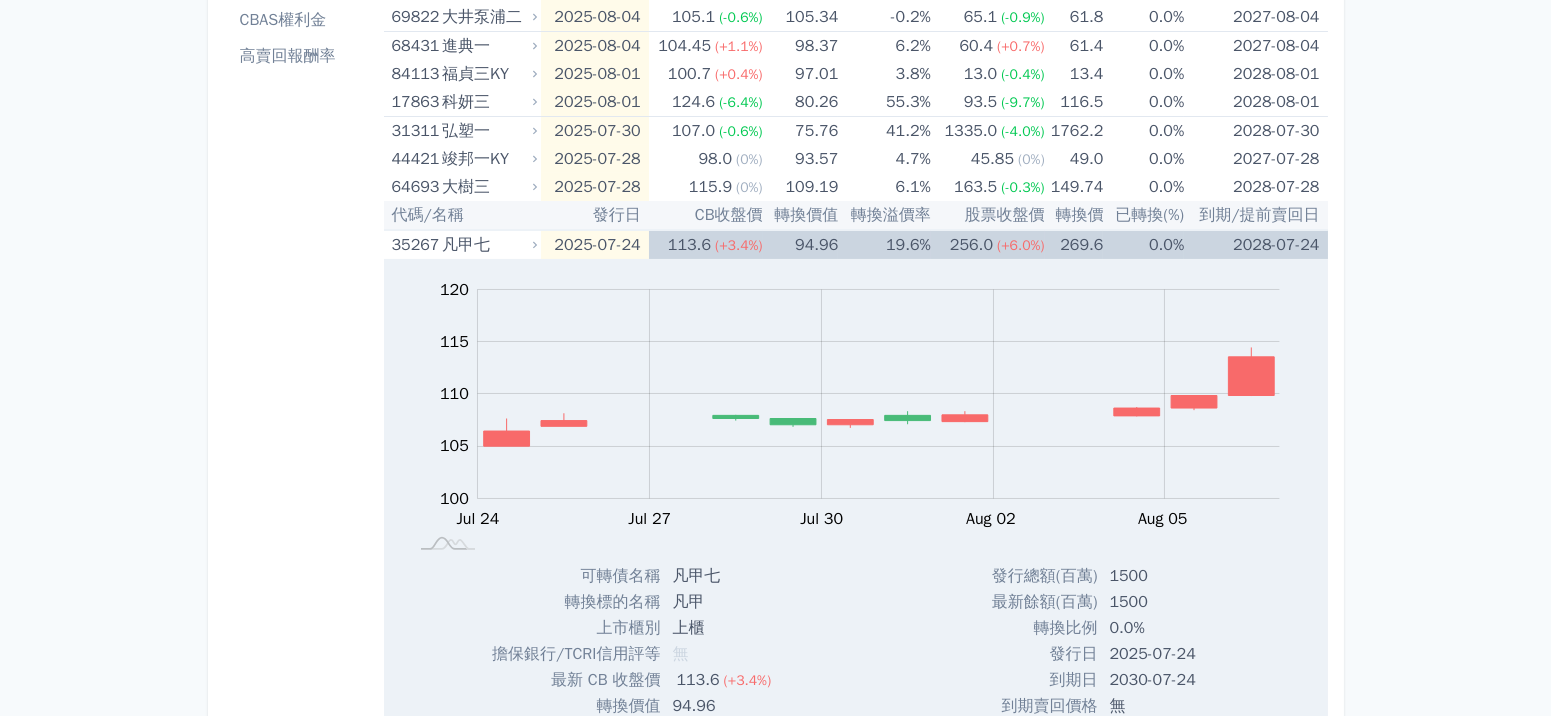 scroll, scrollTop: 300, scrollLeft: 0, axis: vertical 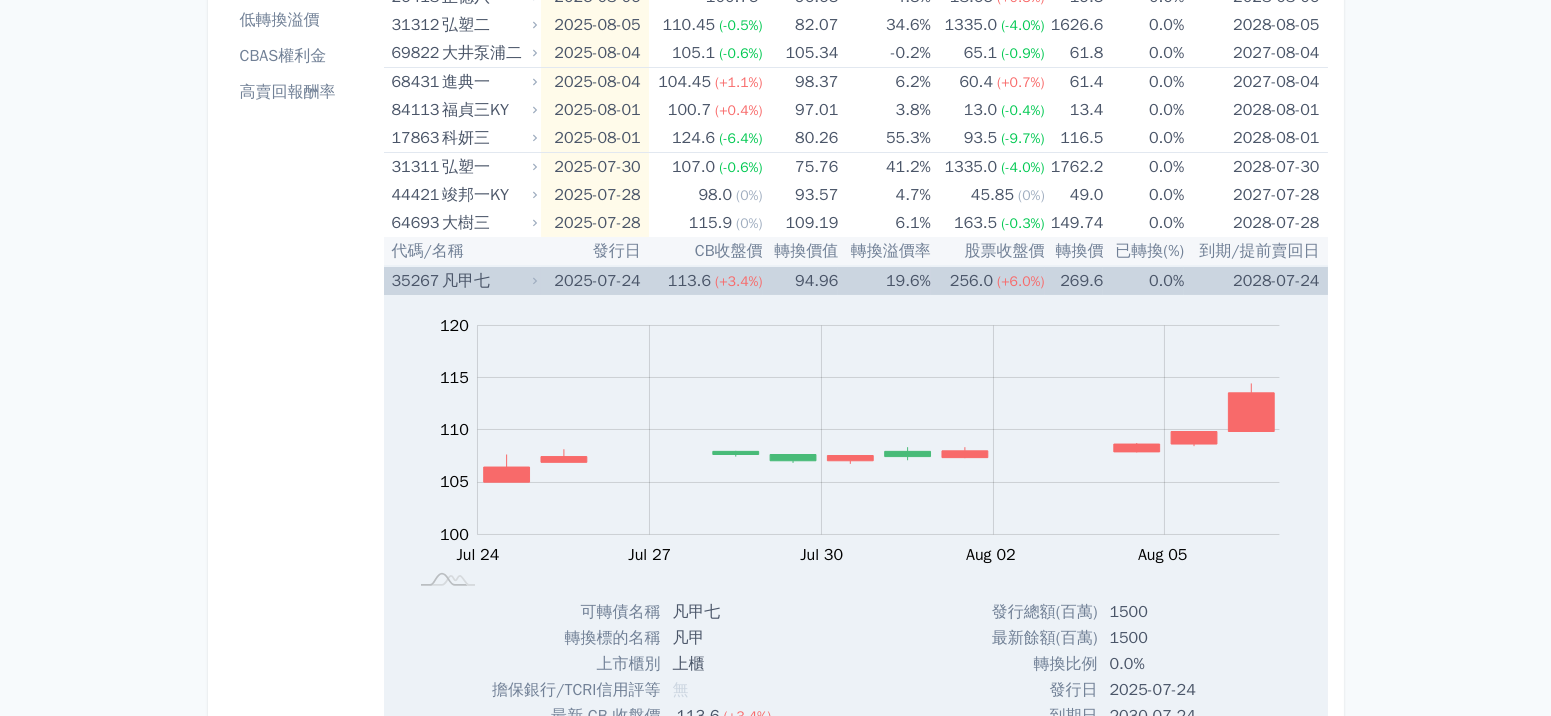 click on "凡甲七" at bounding box center [487, 281] 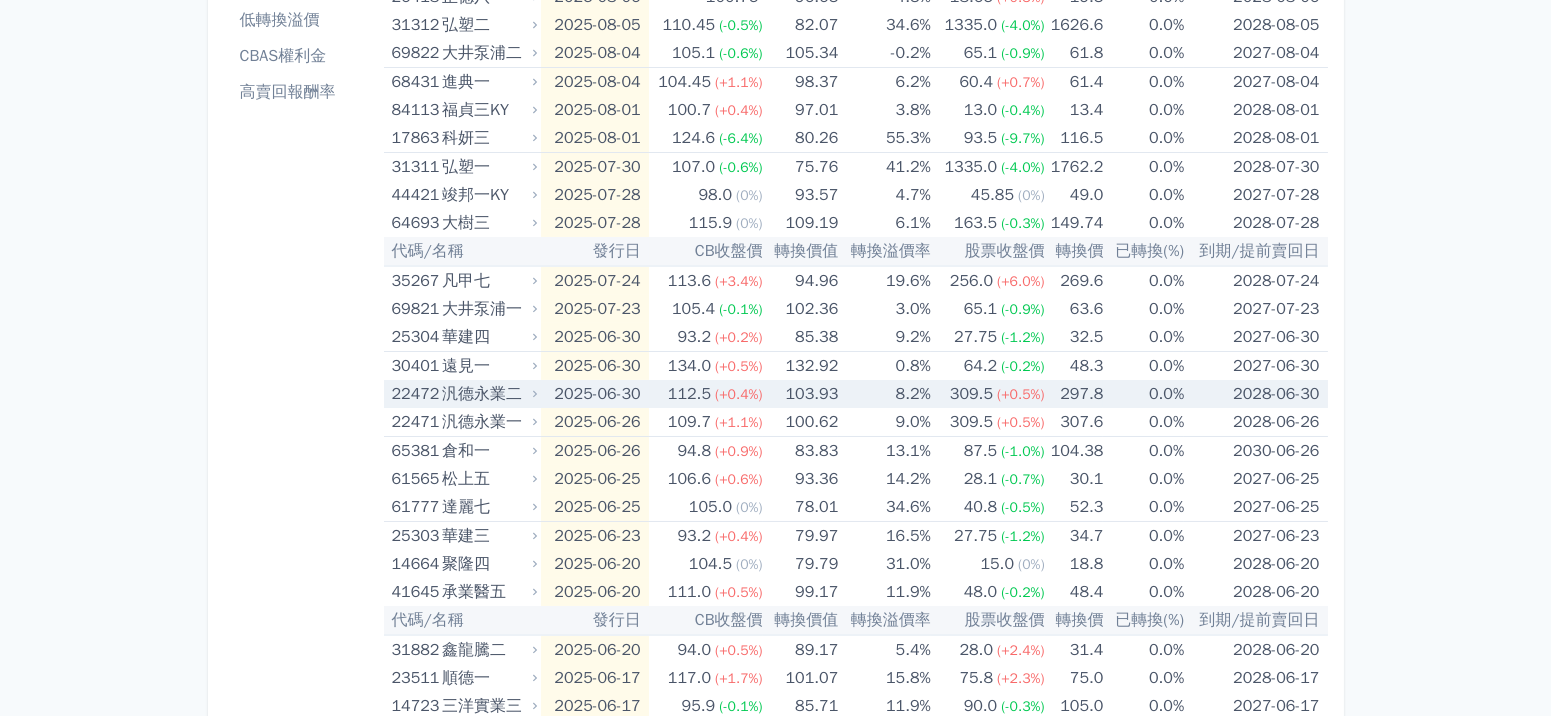 click on "汎德永業二" at bounding box center [487, 394] 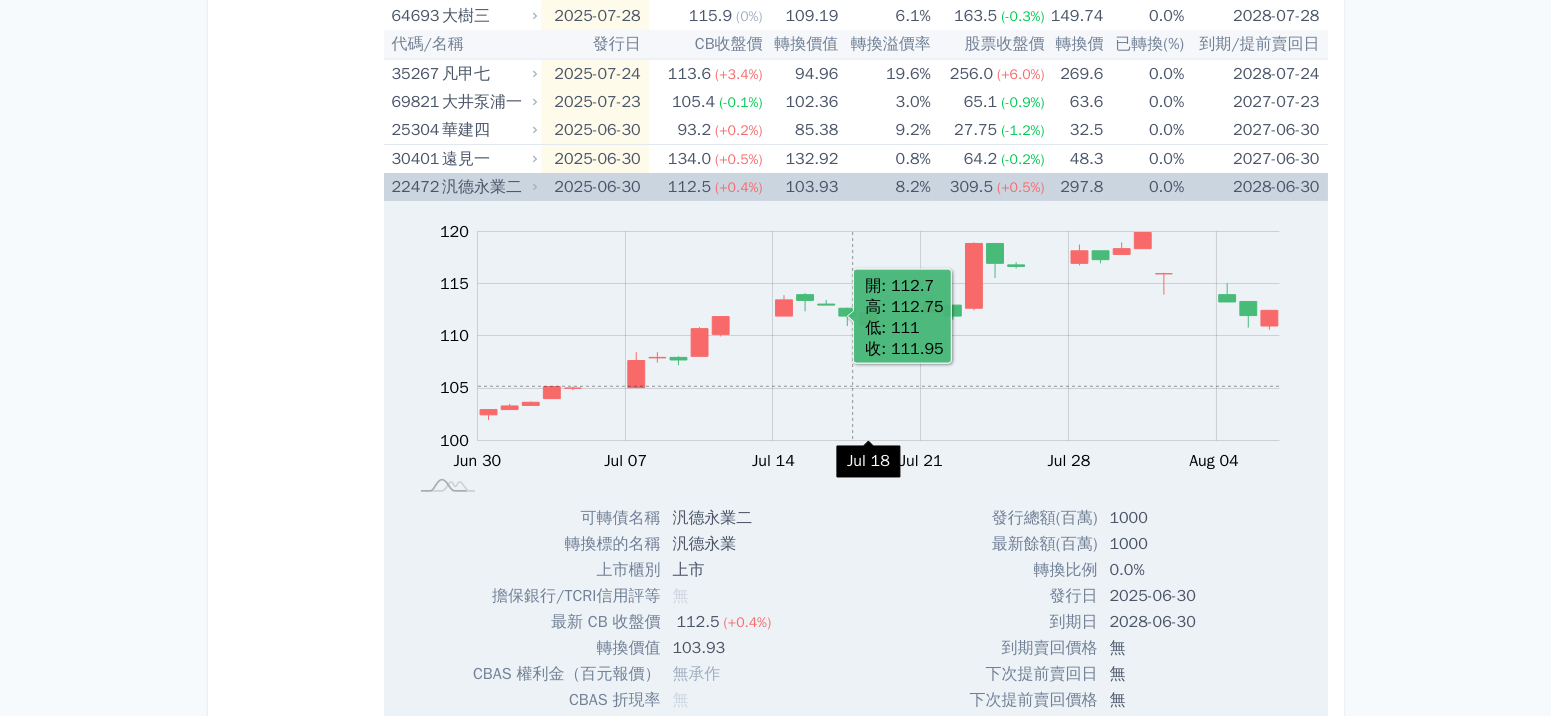 scroll, scrollTop: 500, scrollLeft: 0, axis: vertical 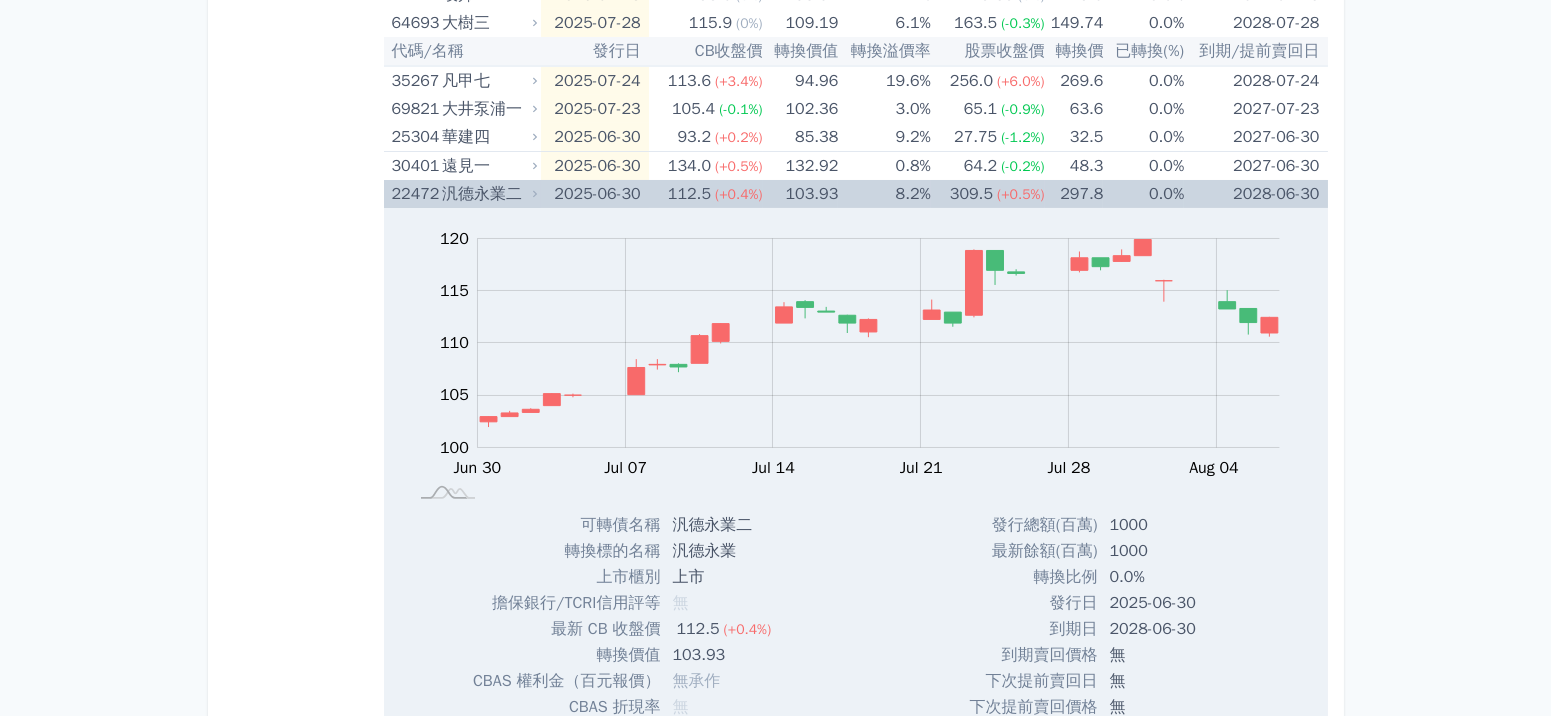 click on "汎德永業二" at bounding box center [487, 194] 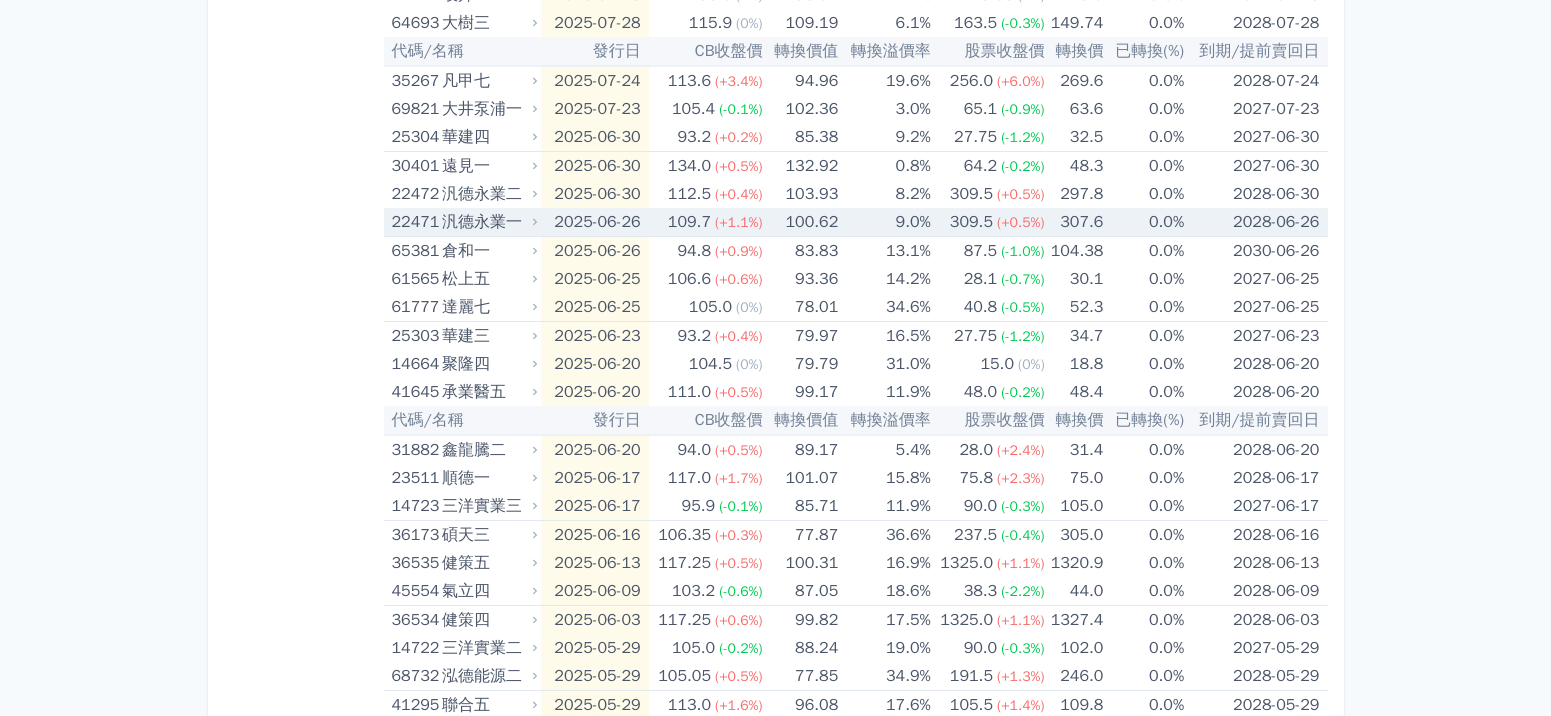 click on "汎德永業一" at bounding box center (487, 222) 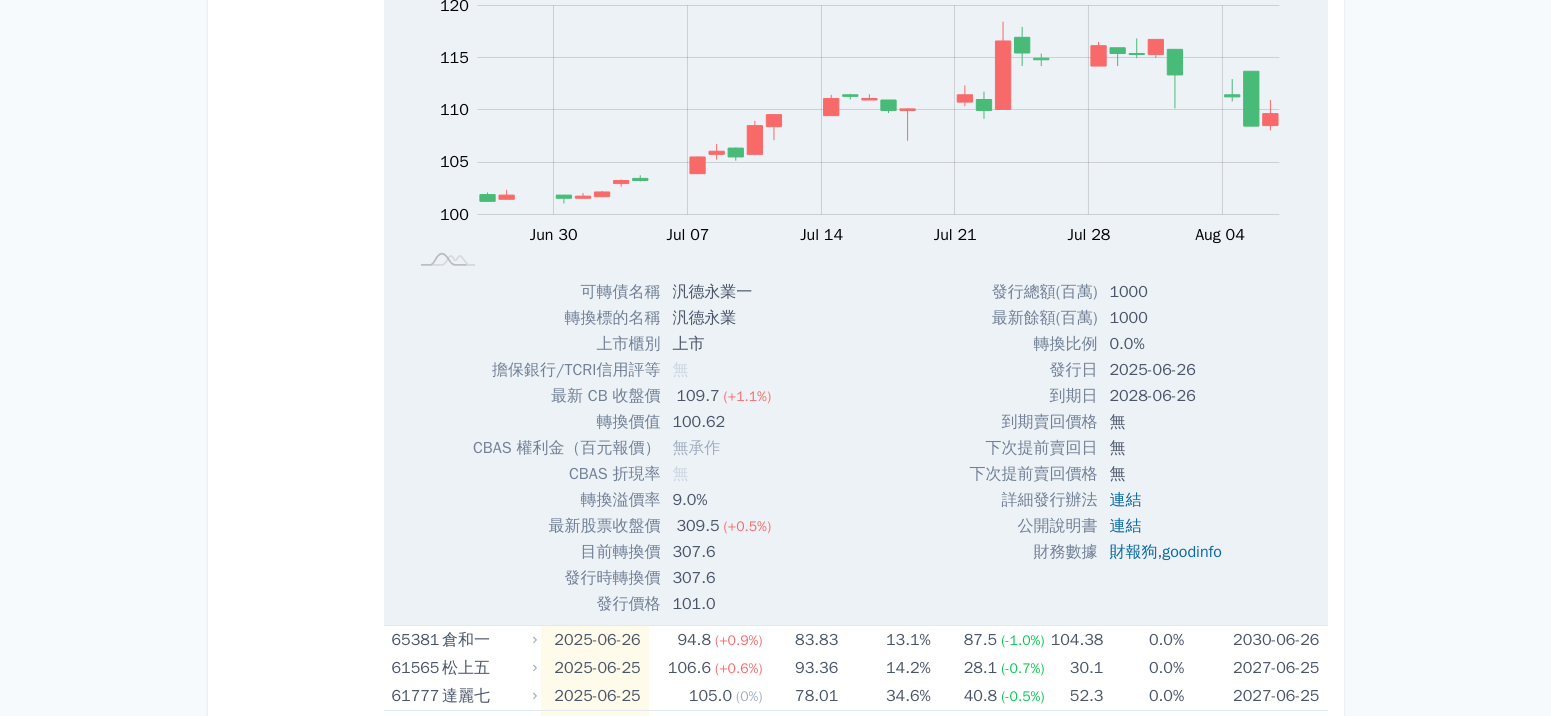 scroll, scrollTop: 600, scrollLeft: 0, axis: vertical 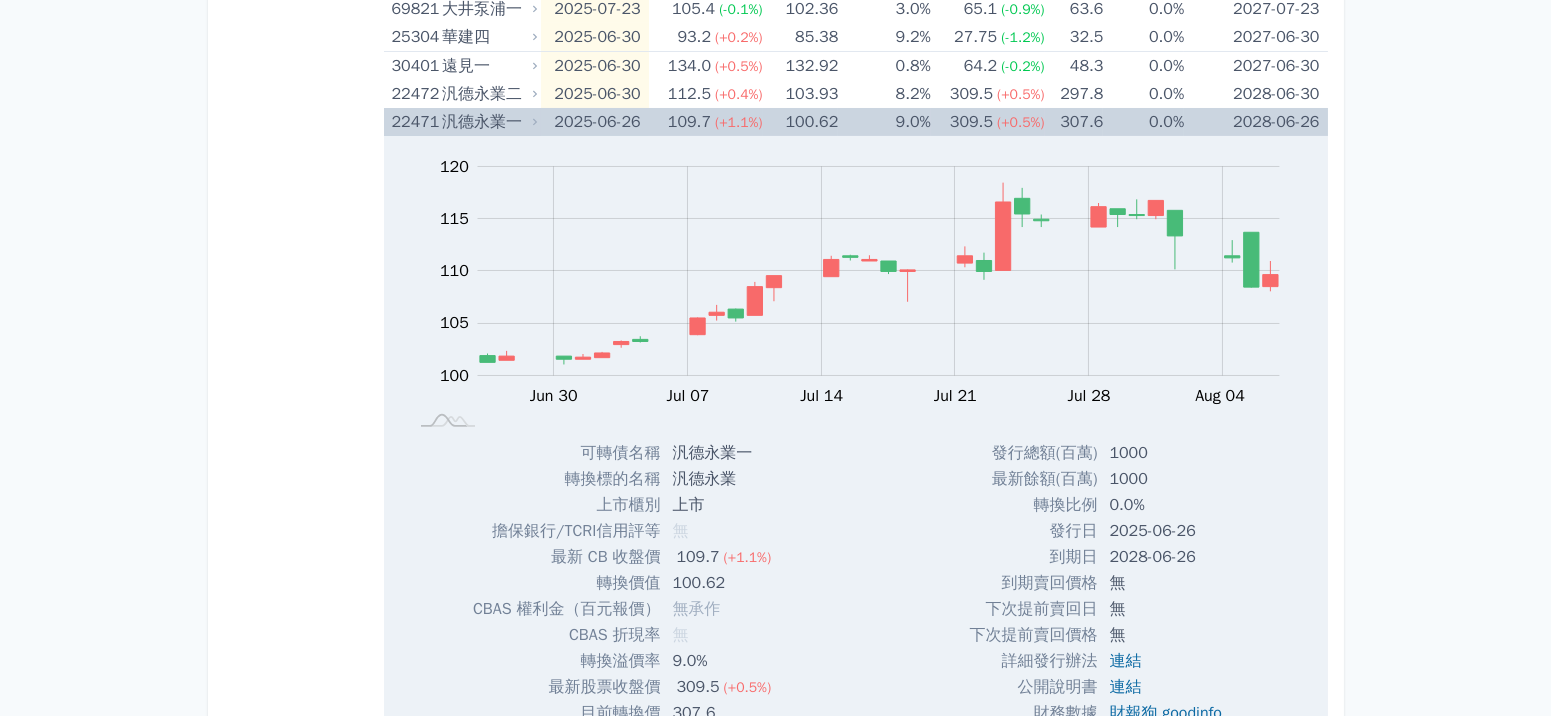 click on "汎德永業一" at bounding box center [487, 122] 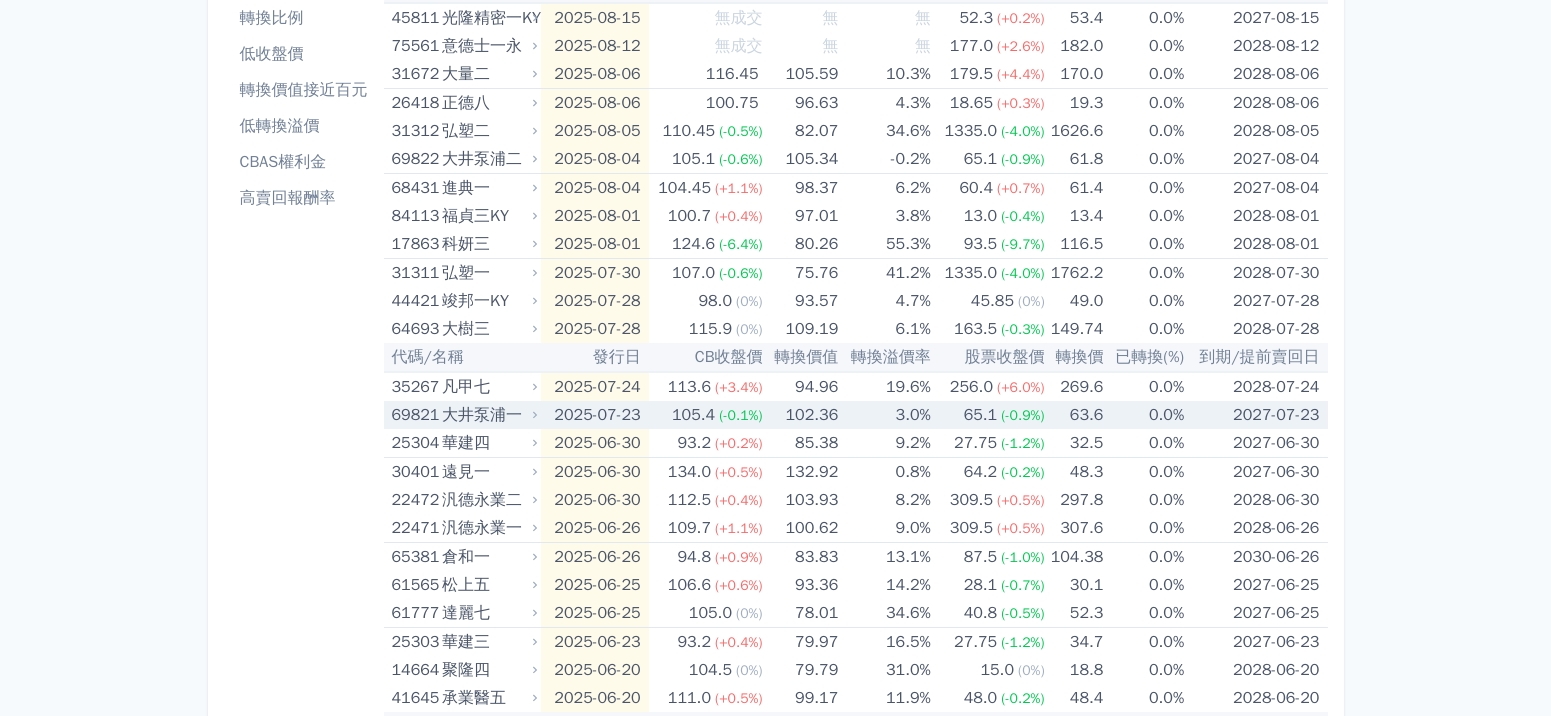 scroll, scrollTop: 200, scrollLeft: 0, axis: vertical 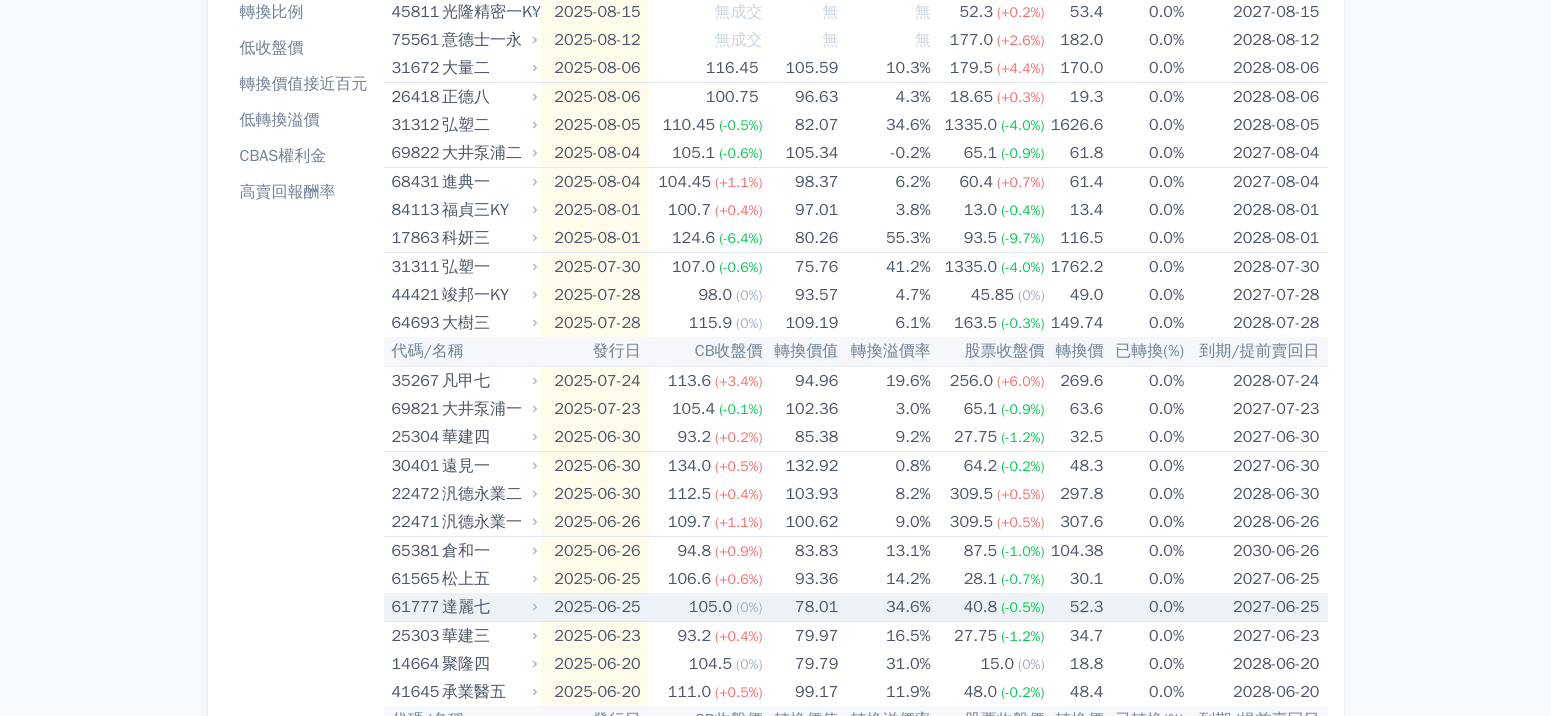 click on "達麗七" at bounding box center [487, 607] 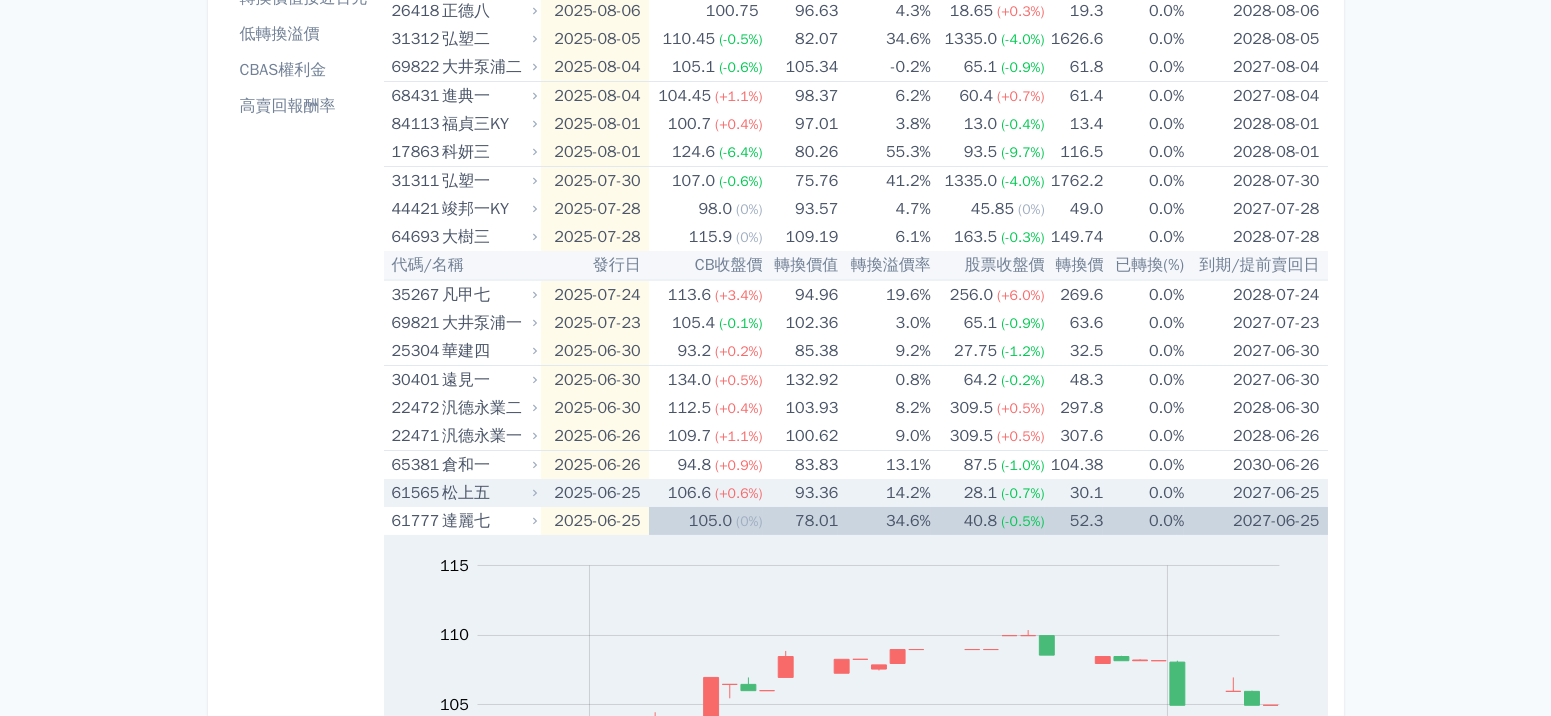 scroll, scrollTop: 500, scrollLeft: 0, axis: vertical 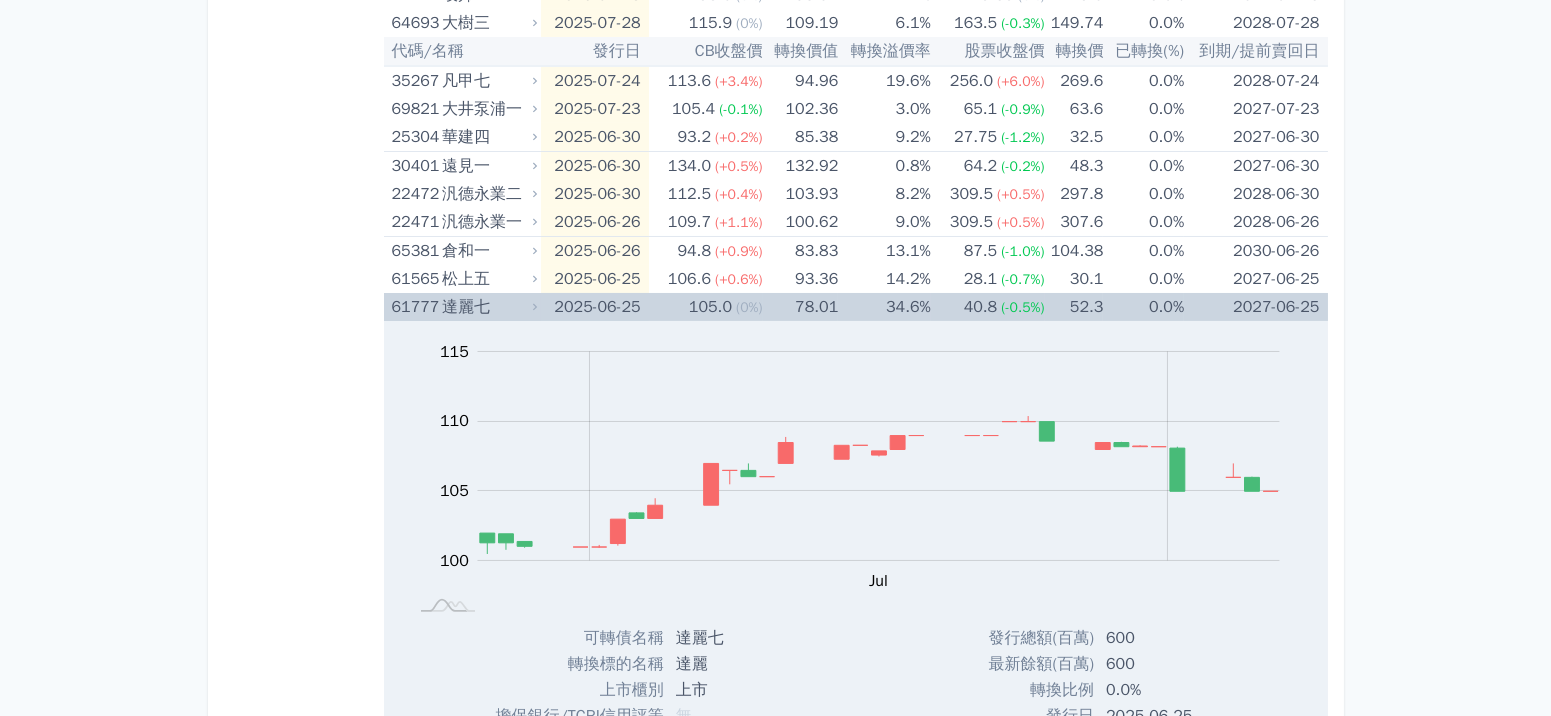 click on "達麗七" at bounding box center [487, 307] 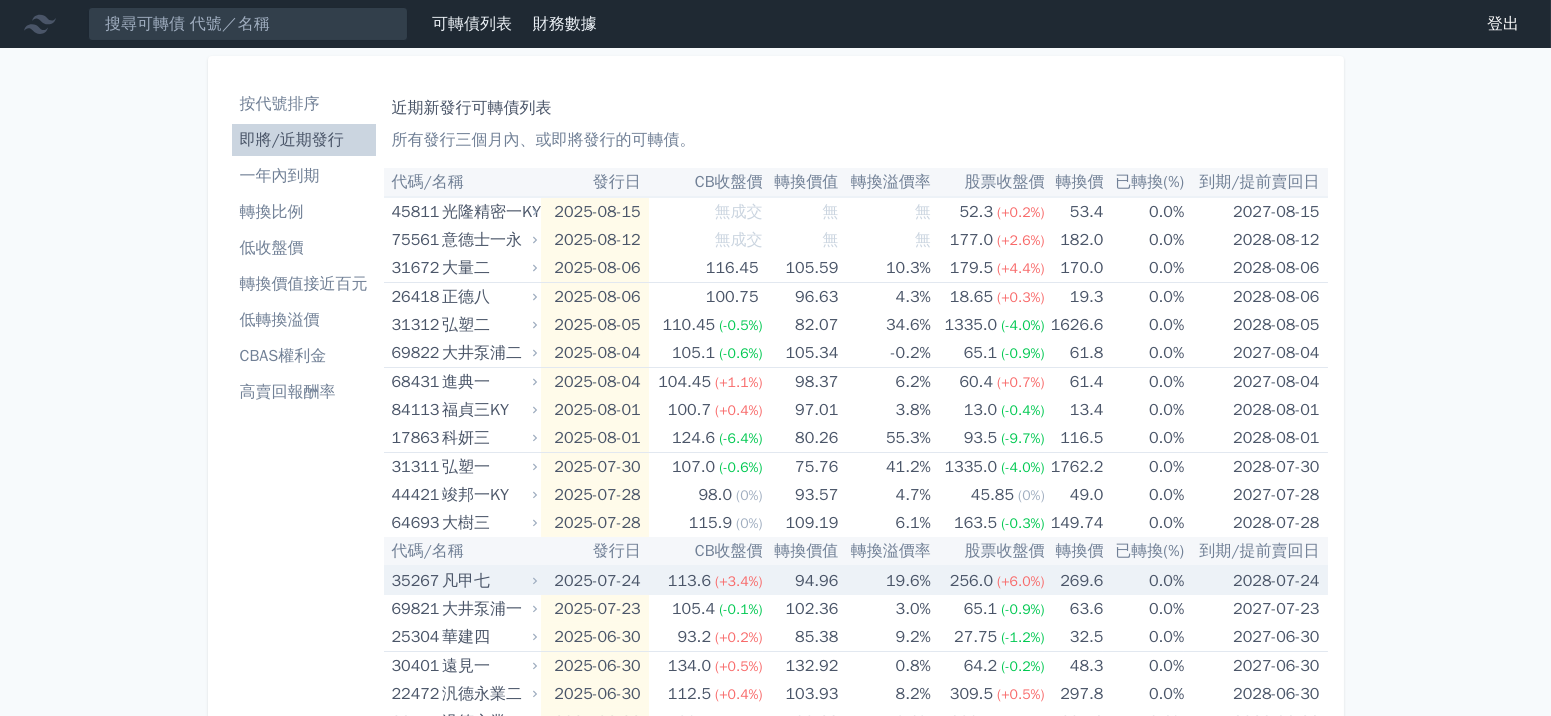 scroll, scrollTop: 0, scrollLeft: 0, axis: both 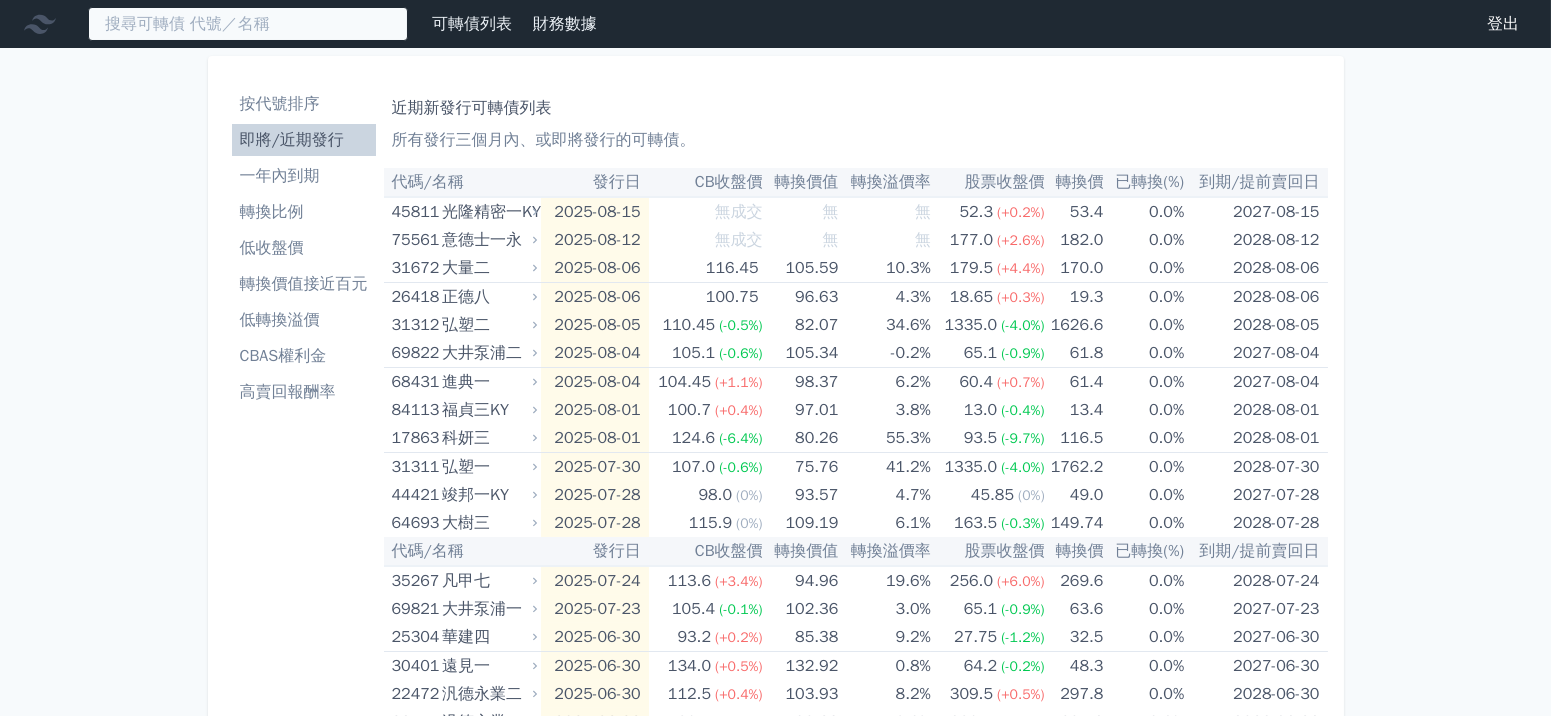 click at bounding box center (248, 24) 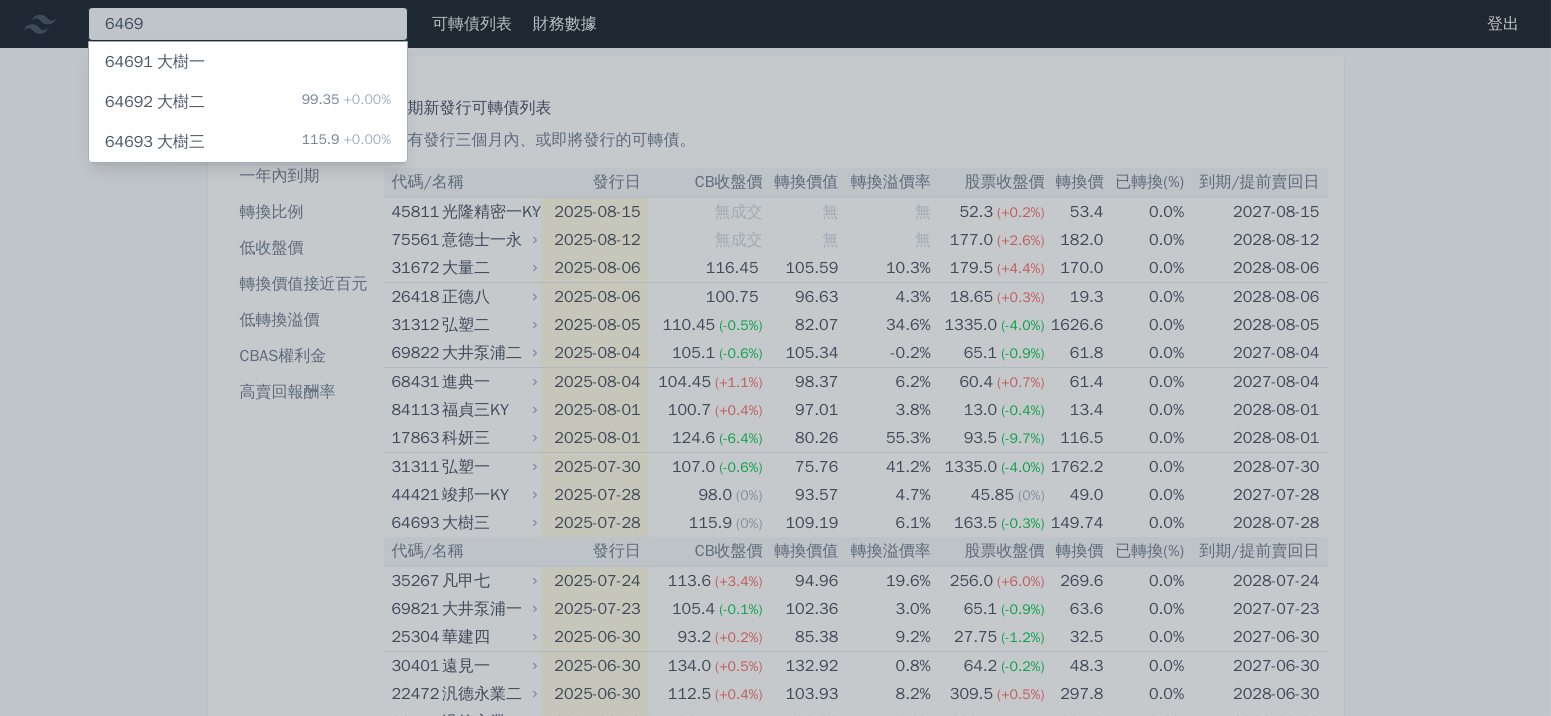 type on "6469" 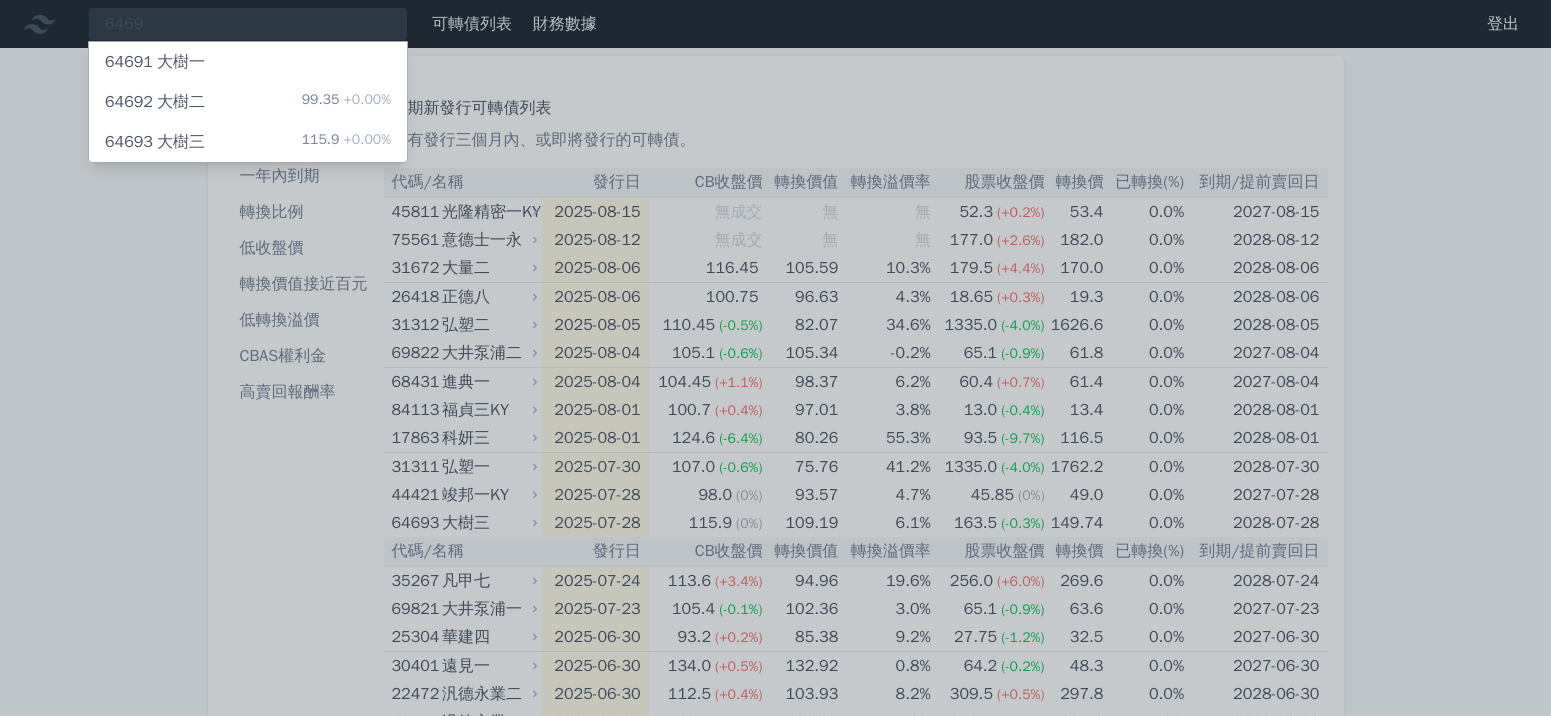 click on "[NUMBER] [COMPANY]三
115.9 +0.00%" at bounding box center (248, 142) 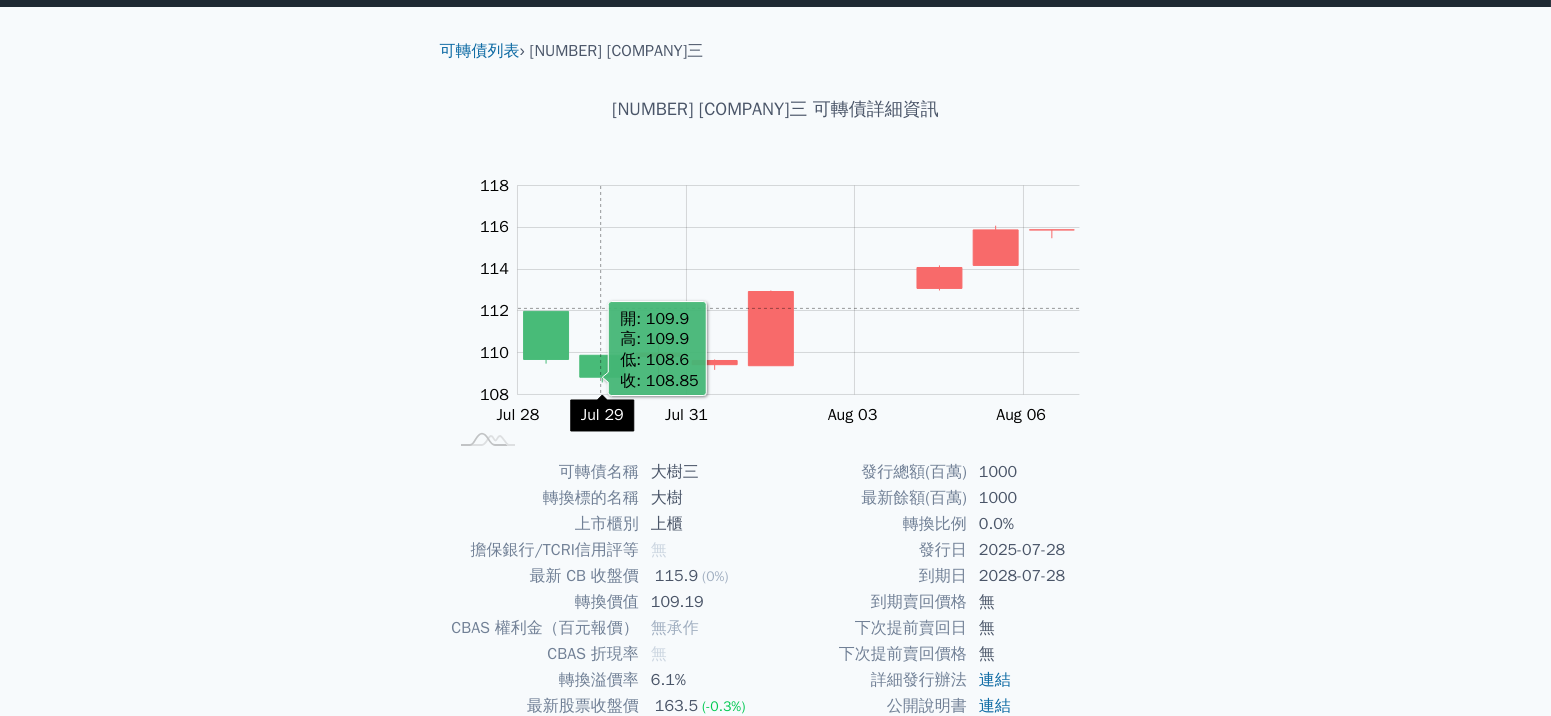 scroll, scrollTop: 200, scrollLeft: 0, axis: vertical 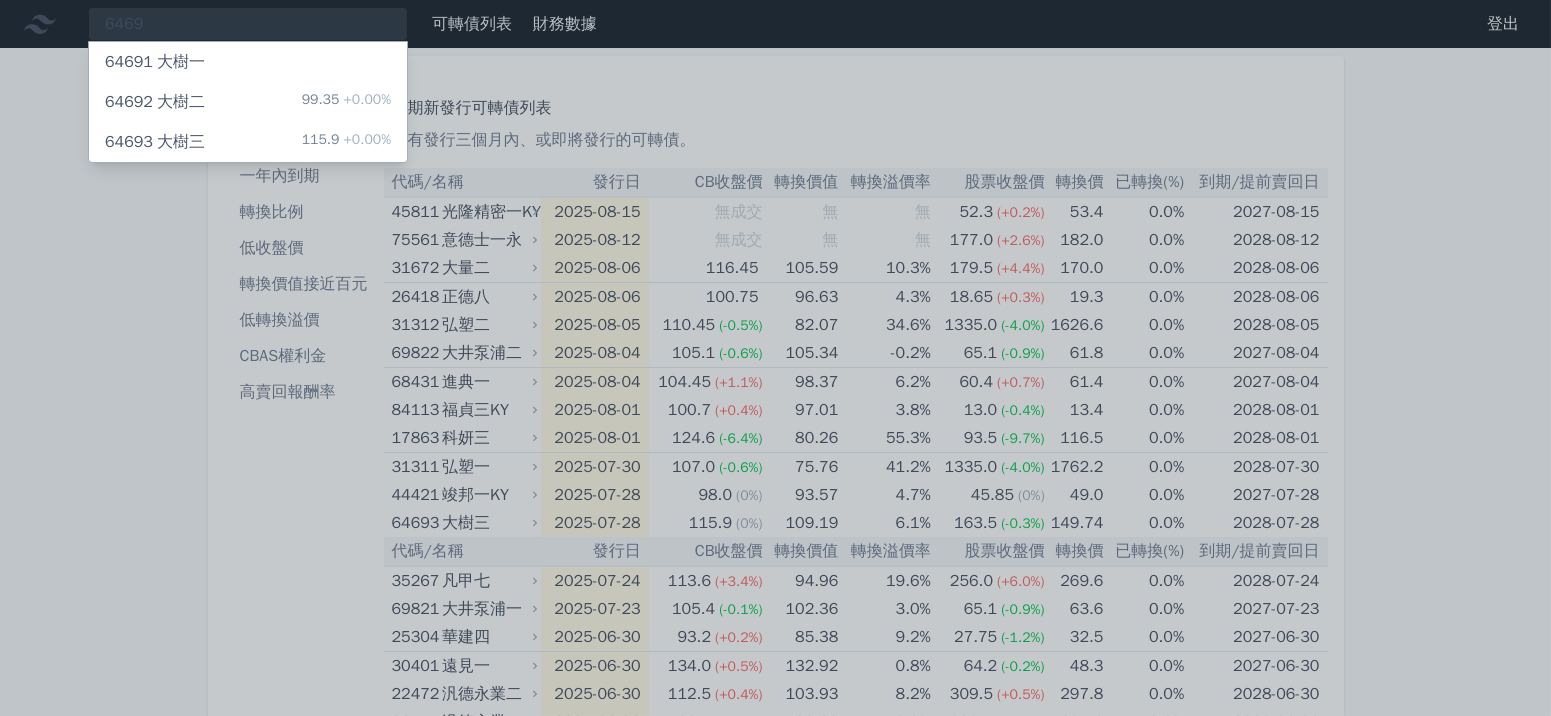 click at bounding box center (775, 358) 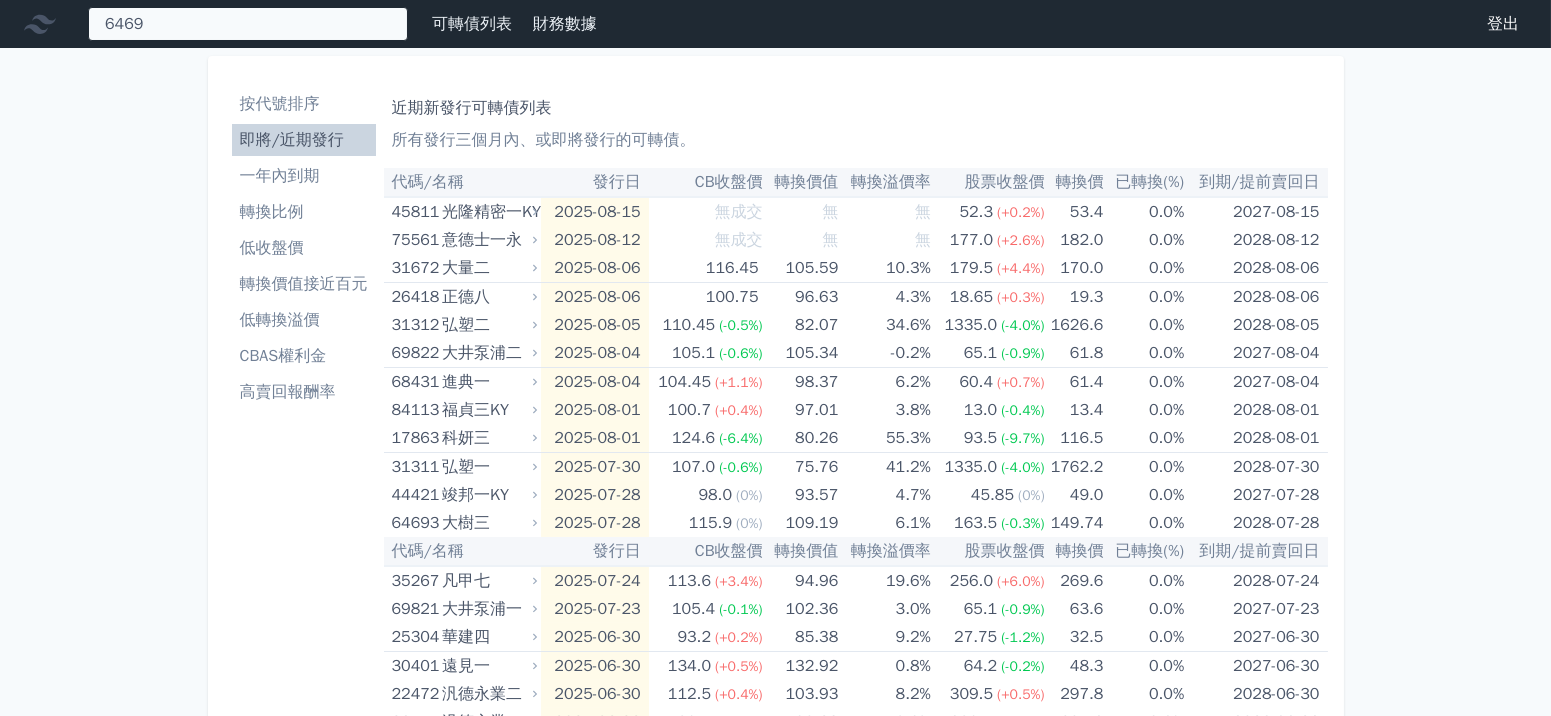 click on "[NUMBER]
[NUMBER] [COMPANY]一
[NUMBER] [COMPANY]二
99.35 +0.00%
[NUMBER] [COMPANY]三
115.9 +0.00%" at bounding box center (248, 24) 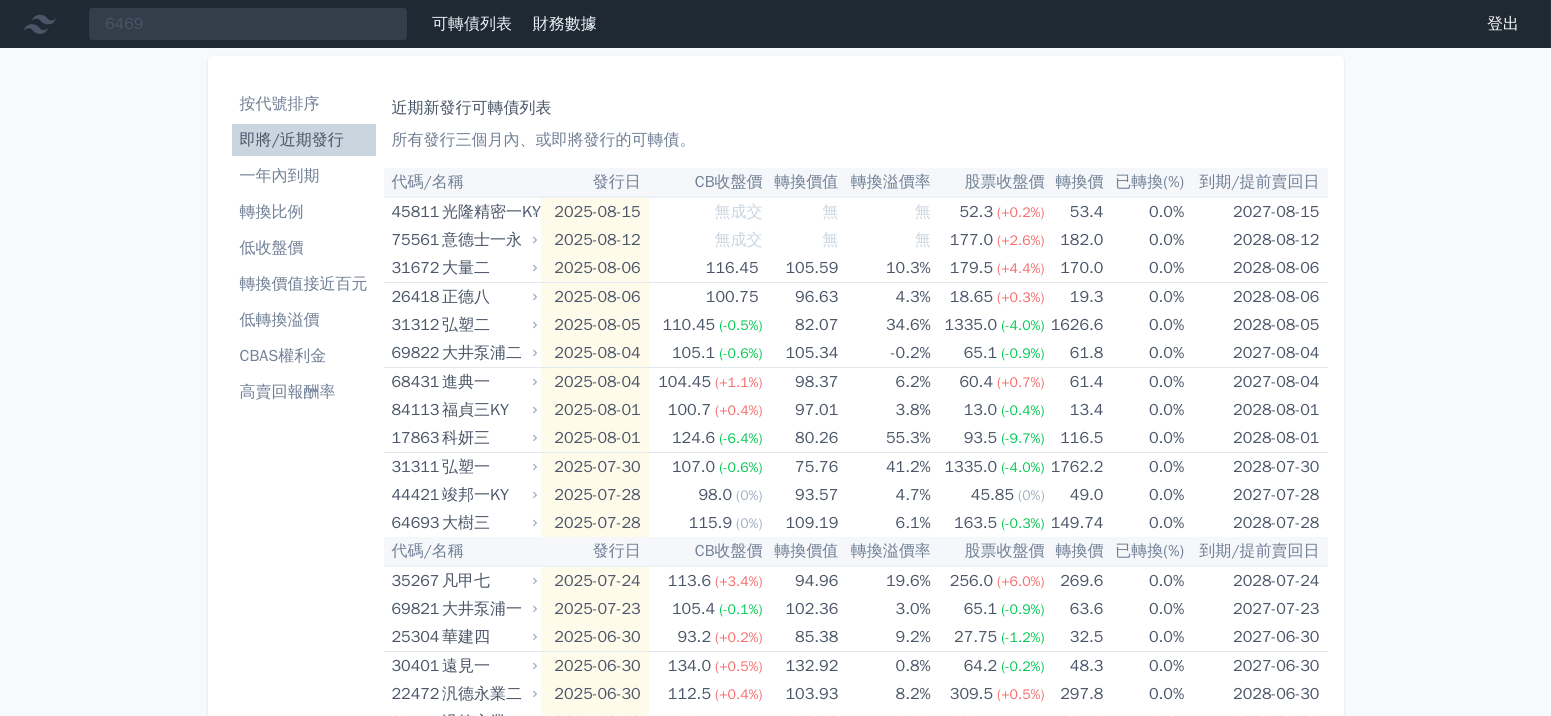 click at bounding box center [0, 0] 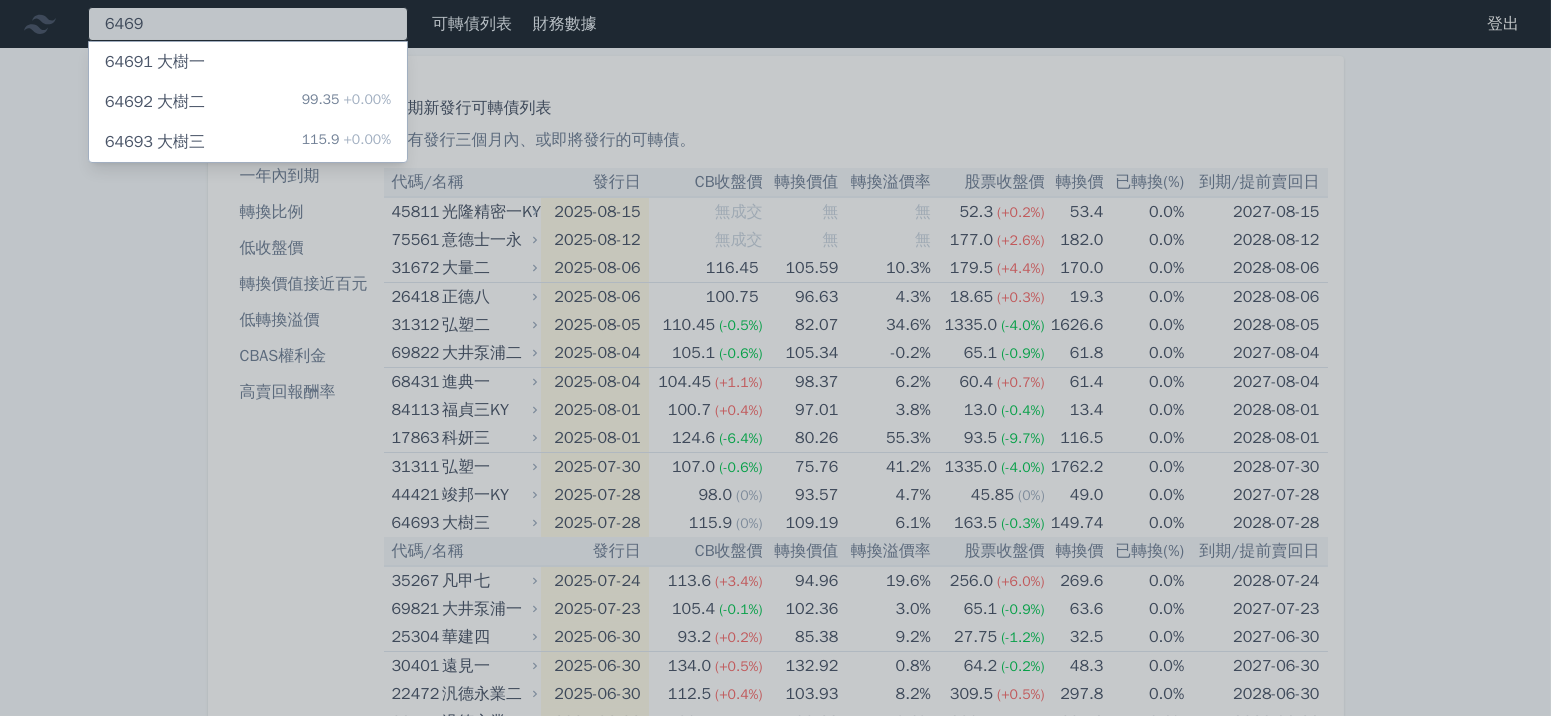 click on "[NUMBER]
[NUMBER] [COMPANY]一
[NUMBER] [COMPANY]二
99.35 +0.00%
[NUMBER] [COMPANY]三
115.9 +0.00%" at bounding box center [248, 24] 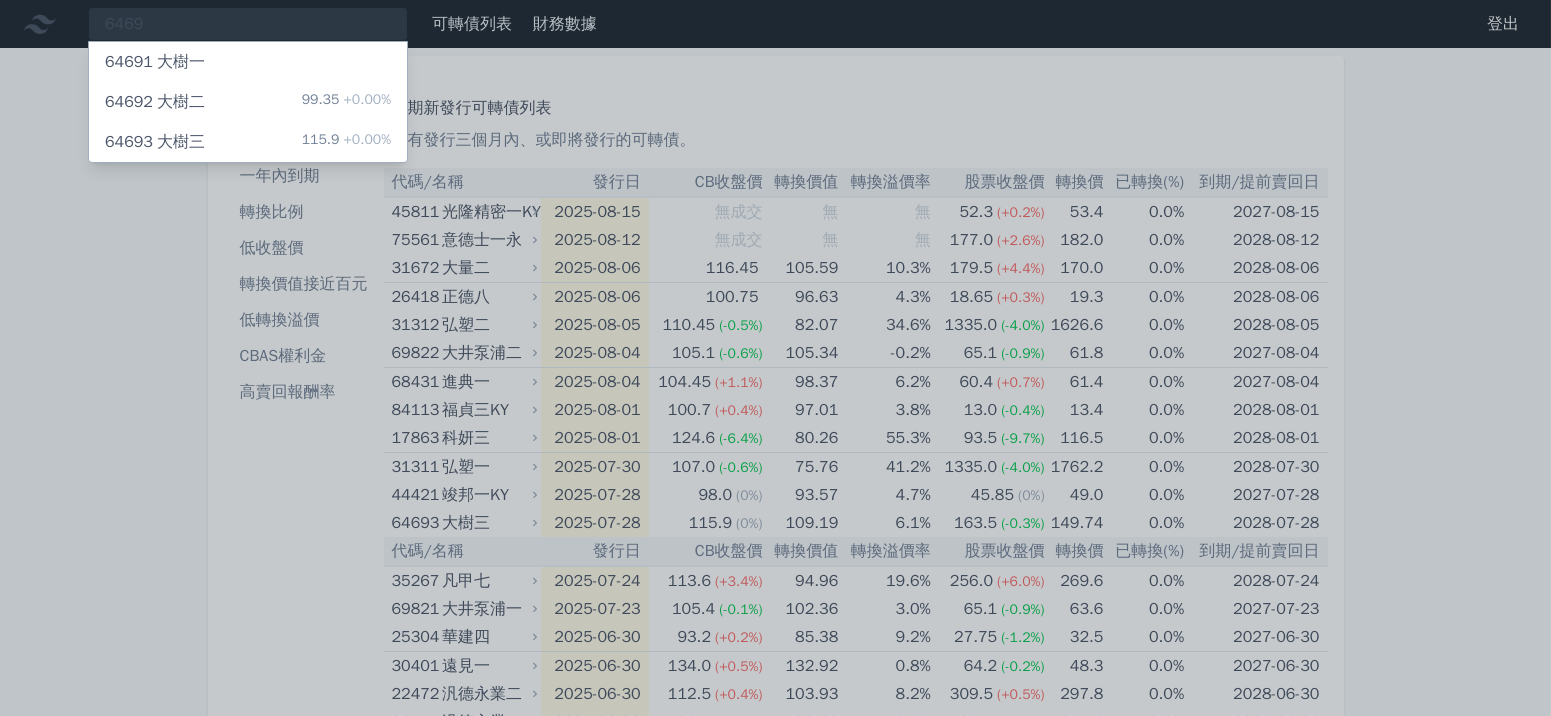 click at bounding box center (775, 358) 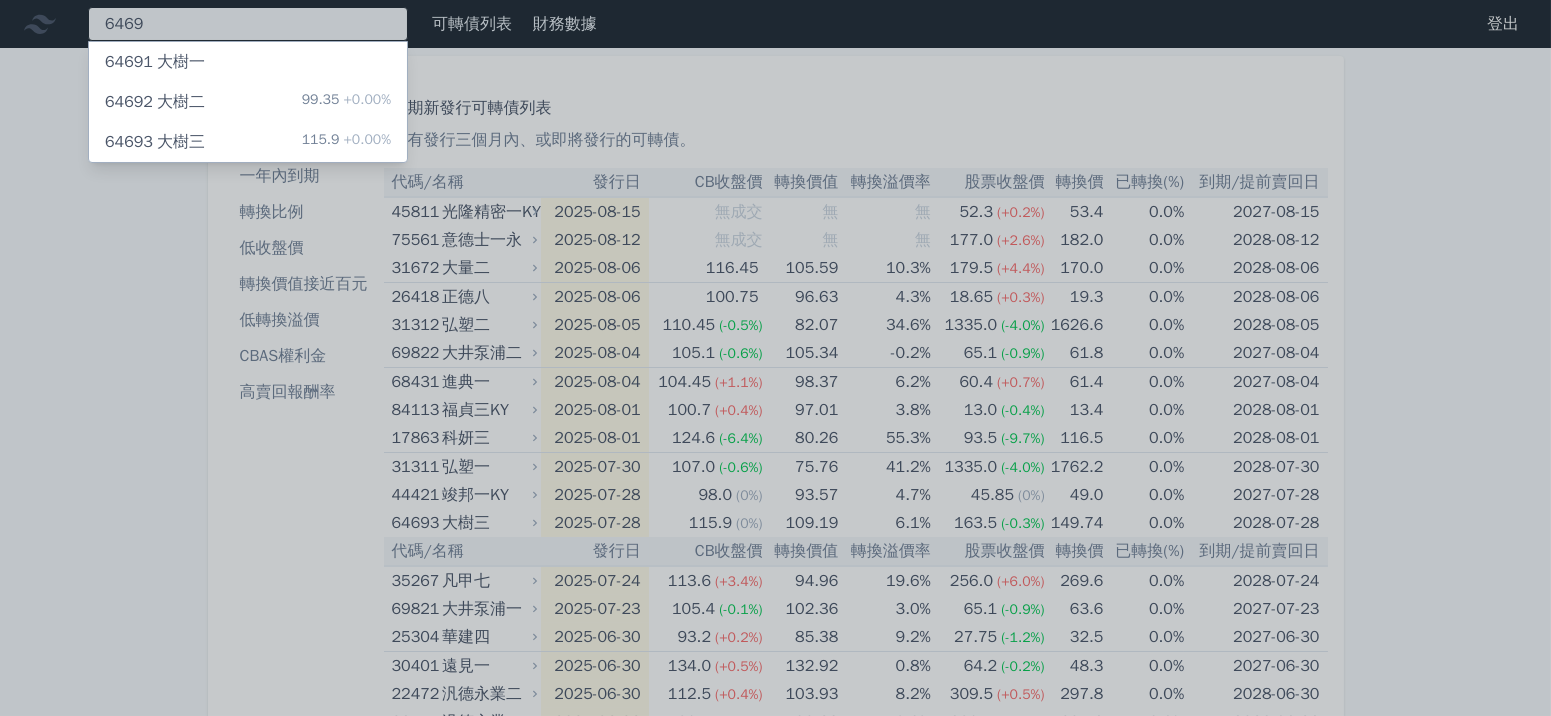 drag, startPoint x: 165, startPoint y: 28, endPoint x: 85, endPoint y: 22, distance: 80.224686 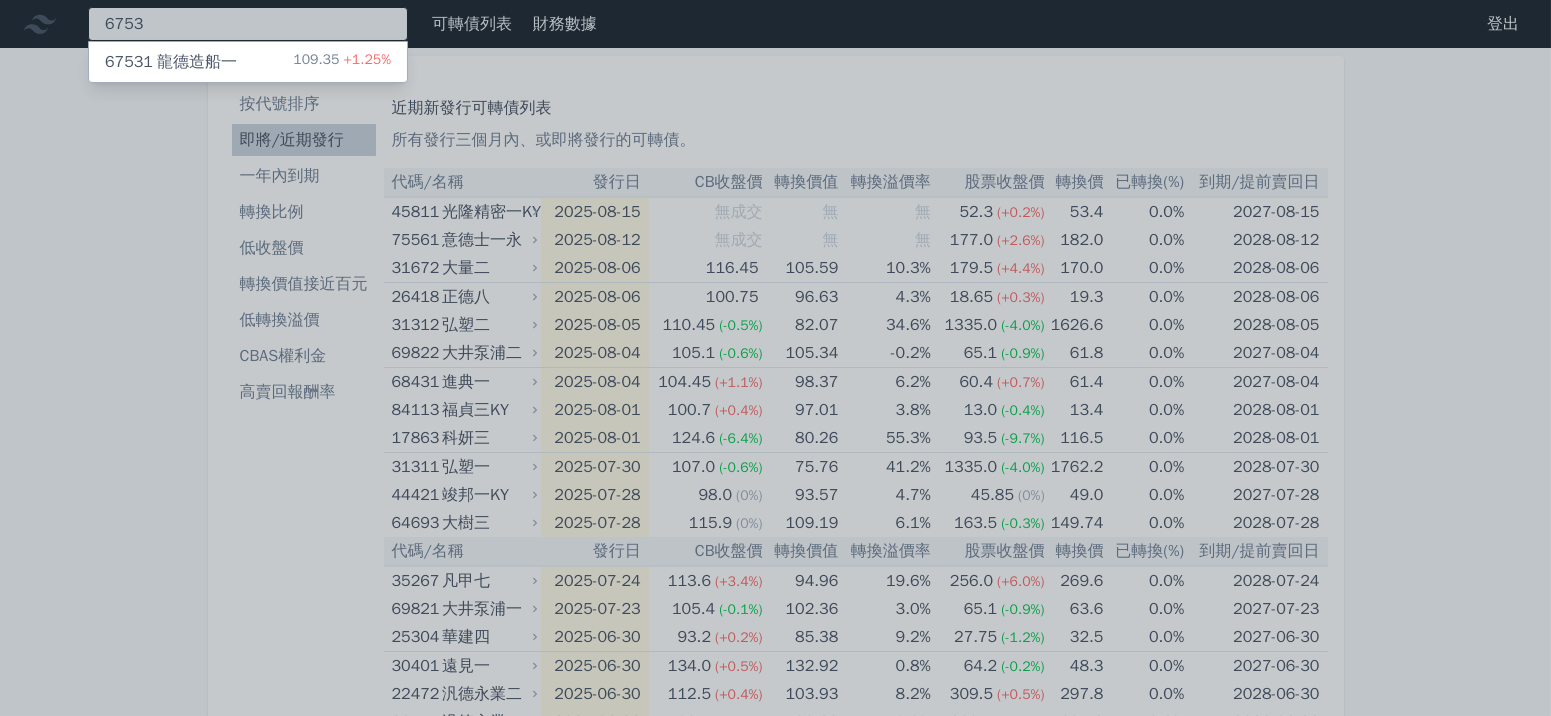 type on "6753" 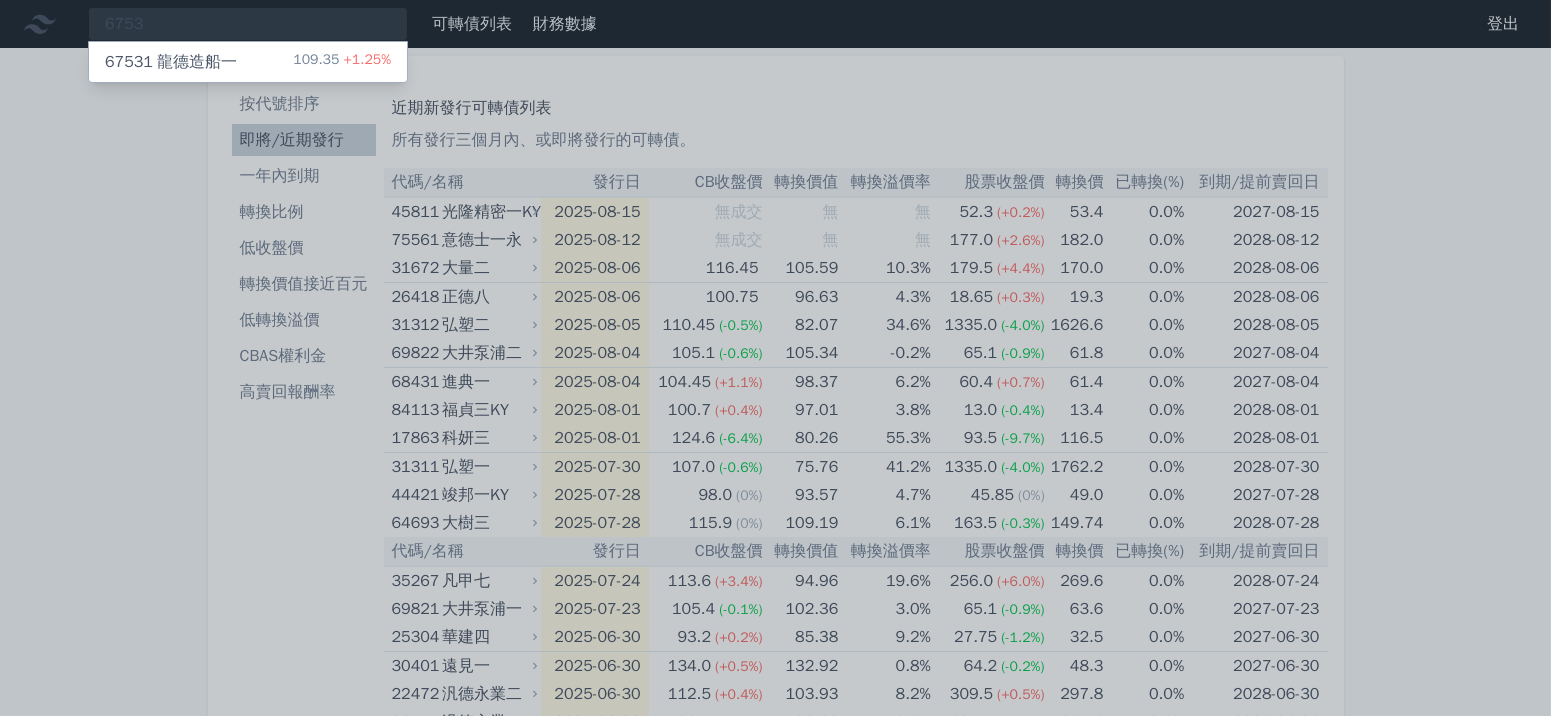 click on "+1.25%" at bounding box center [365, 59] 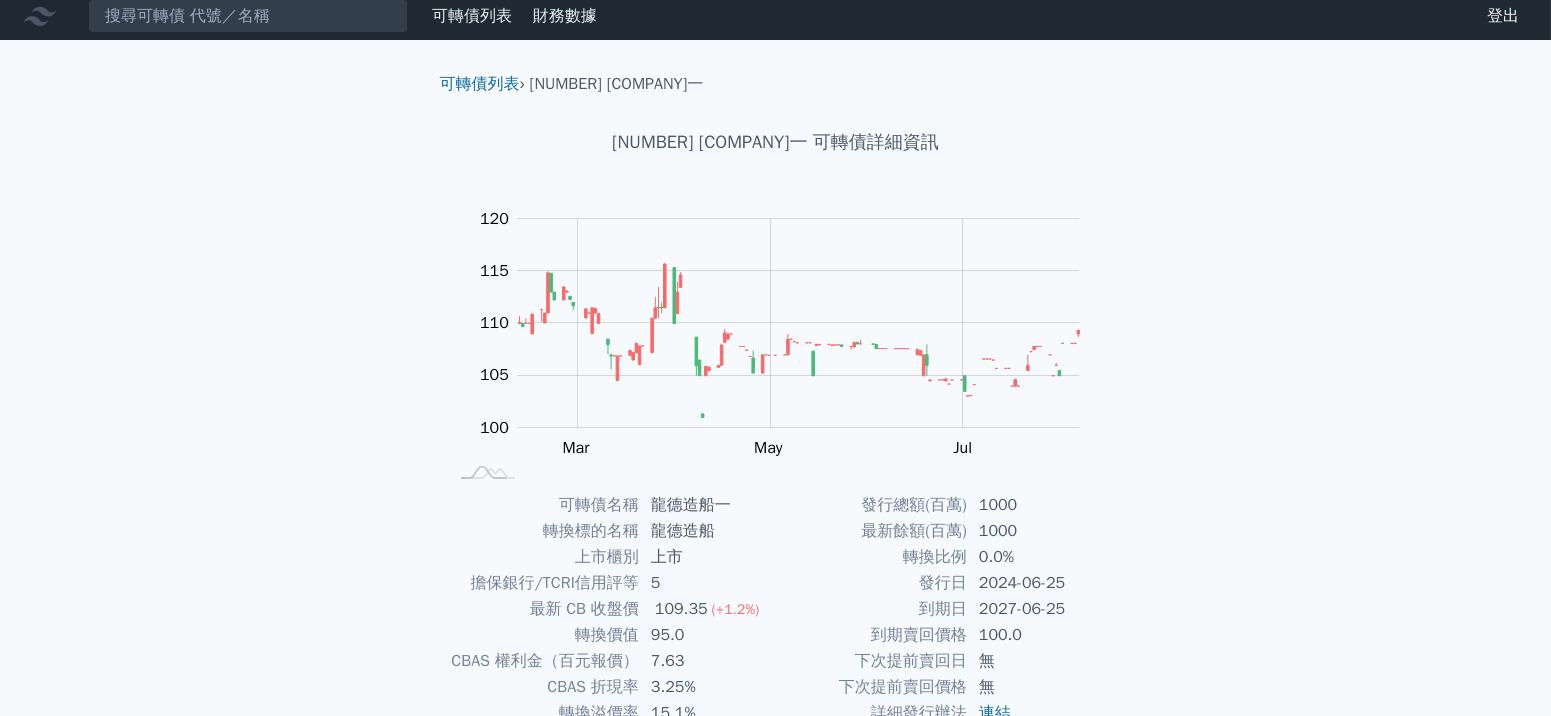scroll, scrollTop: 0, scrollLeft: 0, axis: both 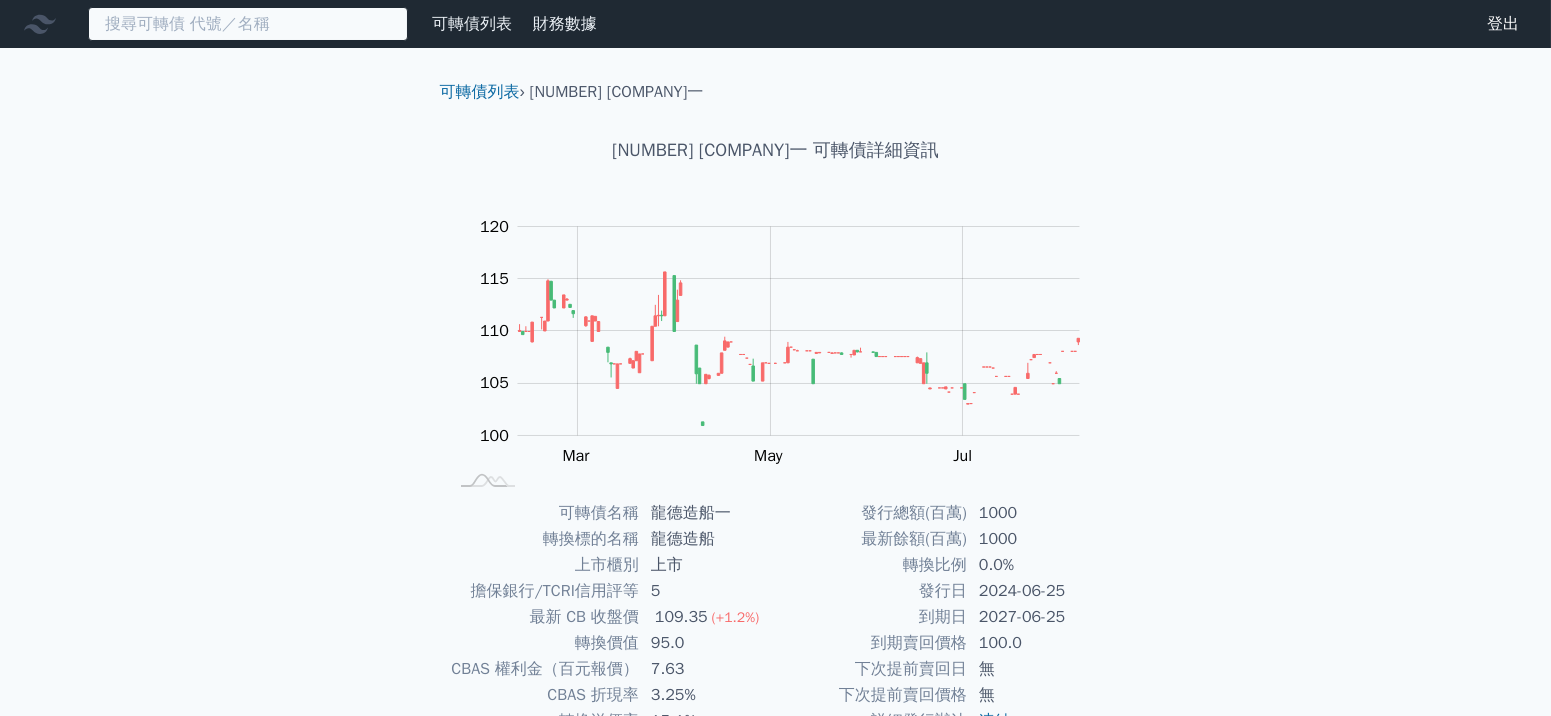 click at bounding box center (248, 24) 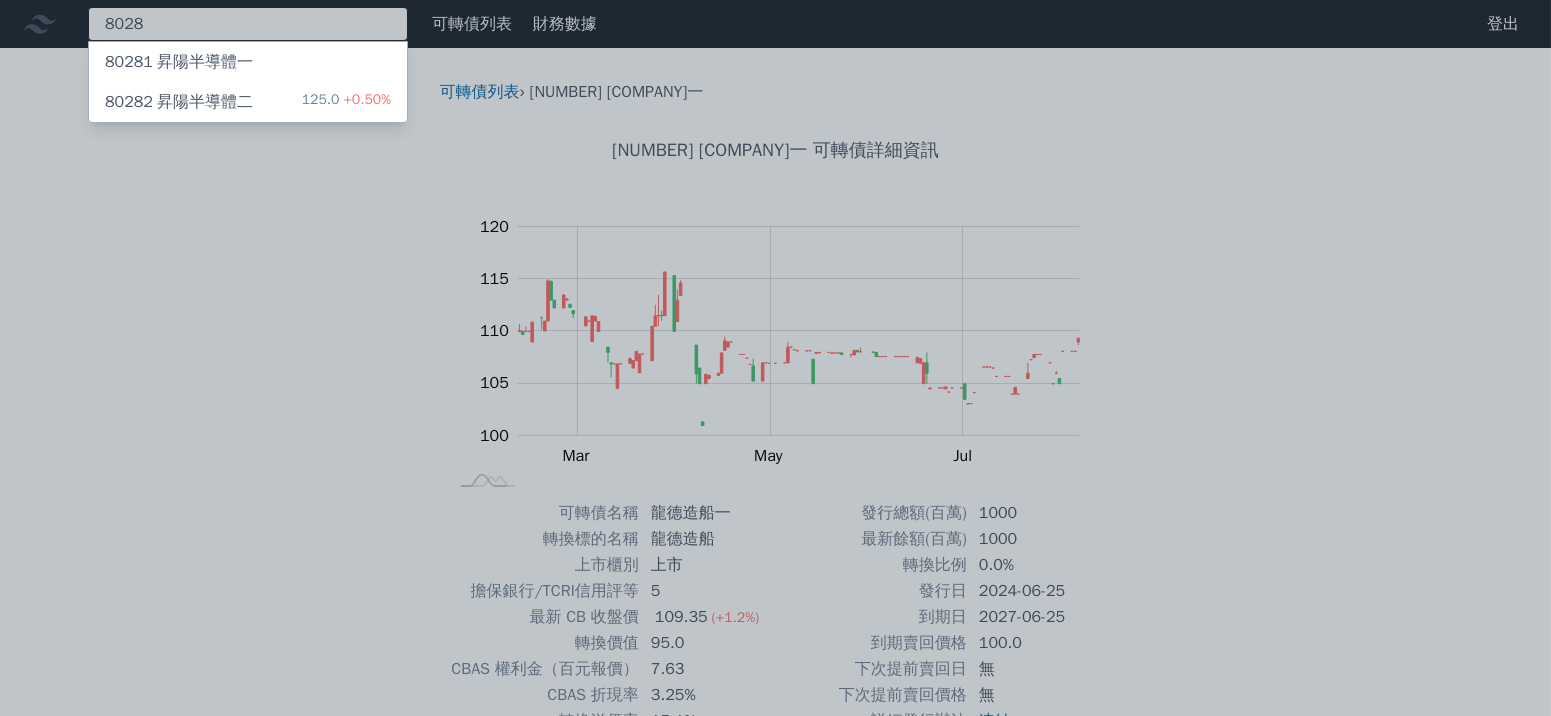 type on "8028" 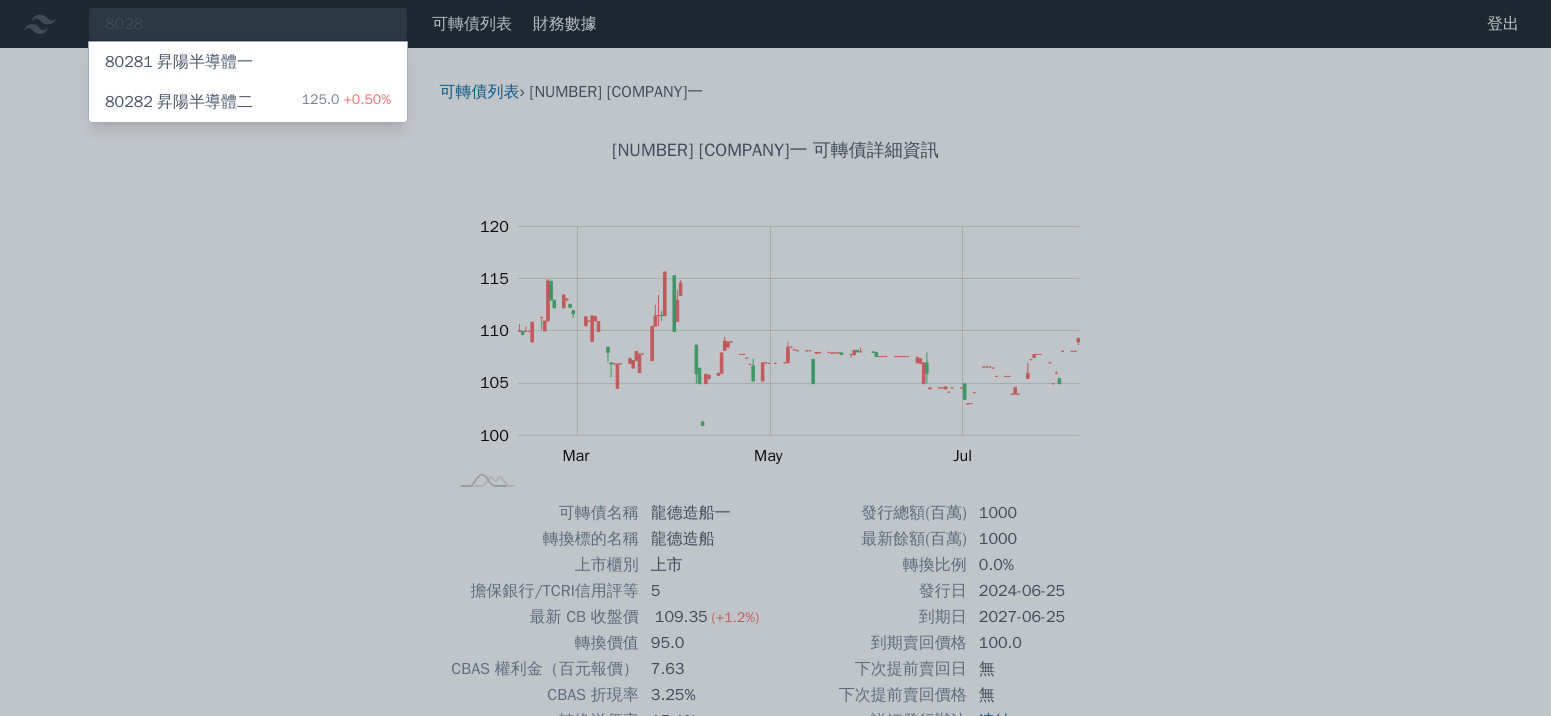 click on "80282 昇陽半導體二" at bounding box center [179, 102] 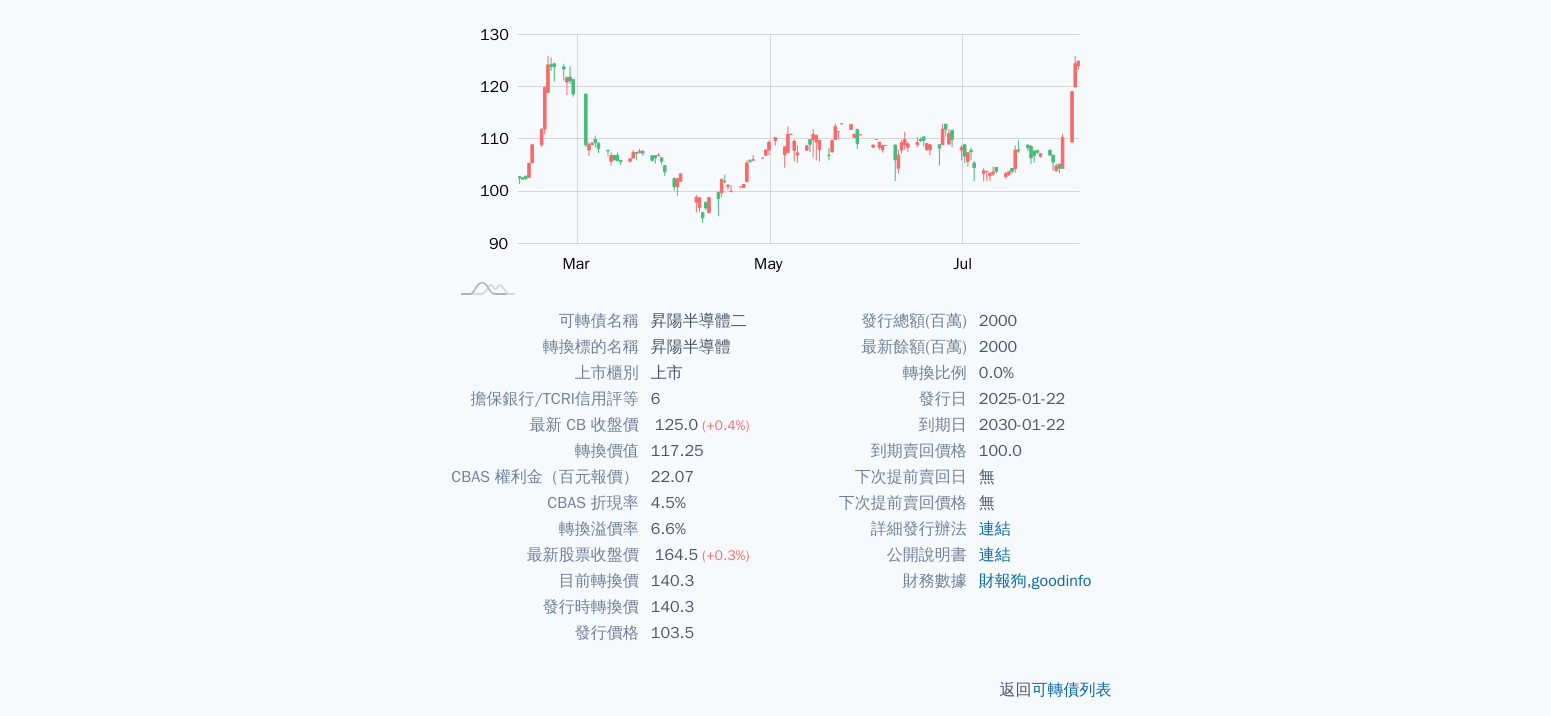 scroll, scrollTop: 200, scrollLeft: 0, axis: vertical 